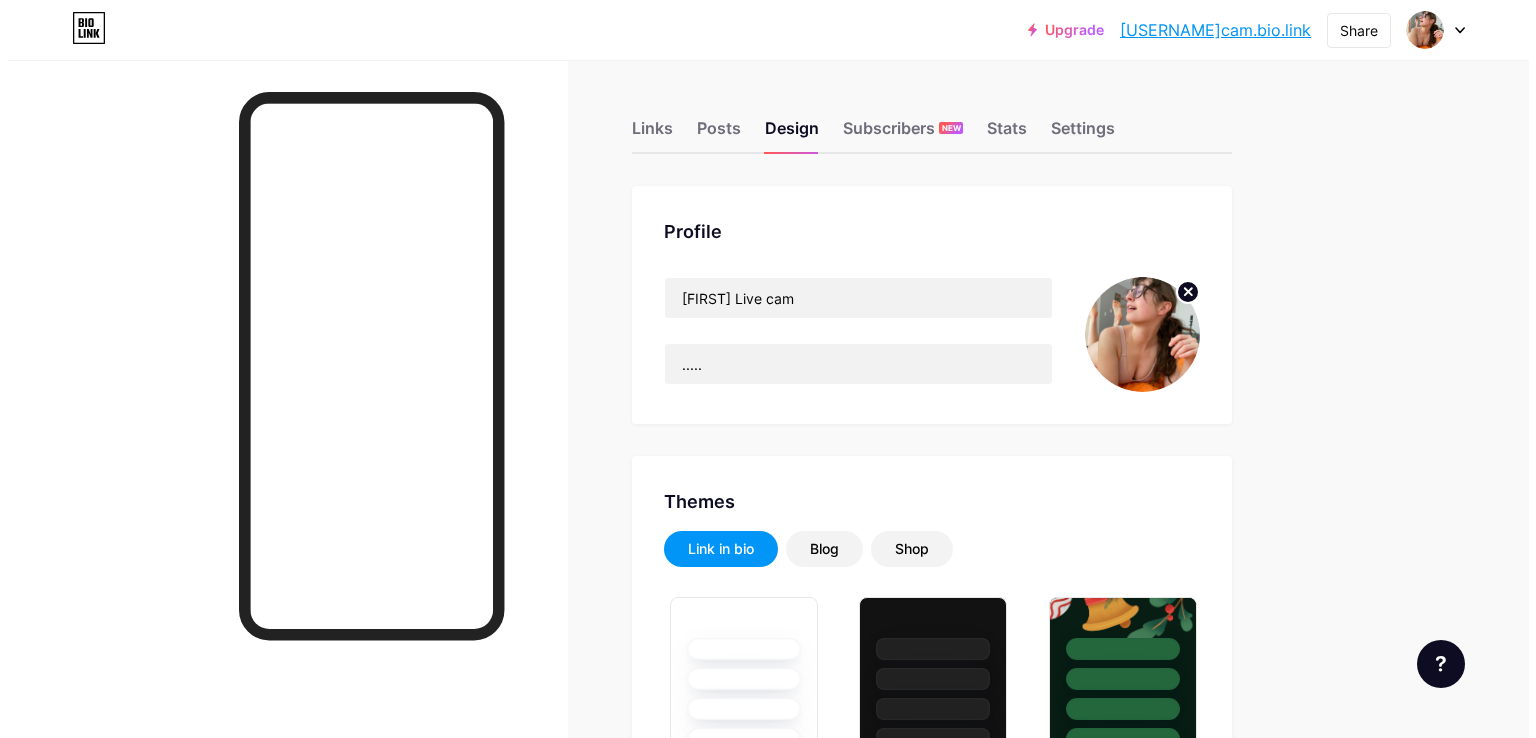 scroll, scrollTop: 0, scrollLeft: 0, axis: both 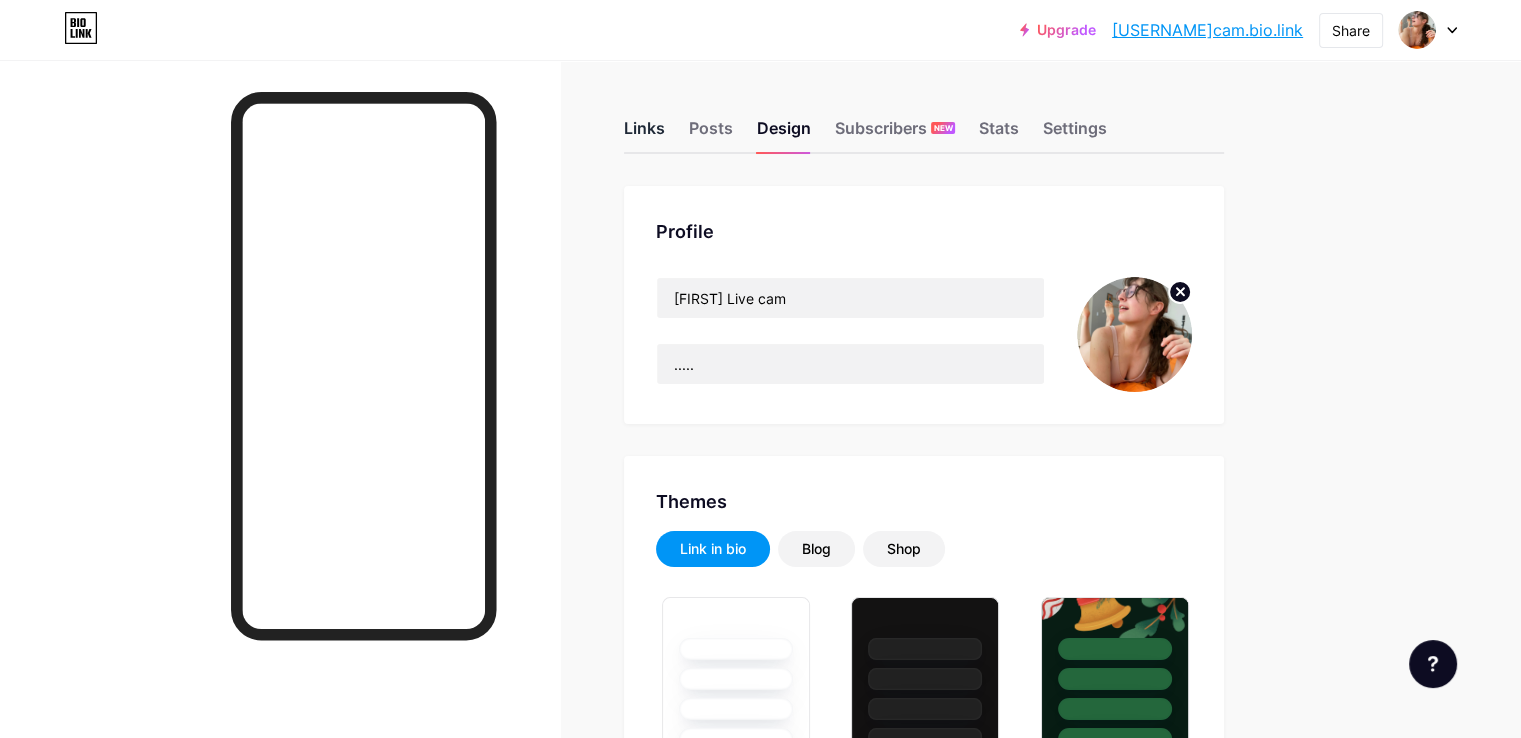 click on "Links" at bounding box center [644, 134] 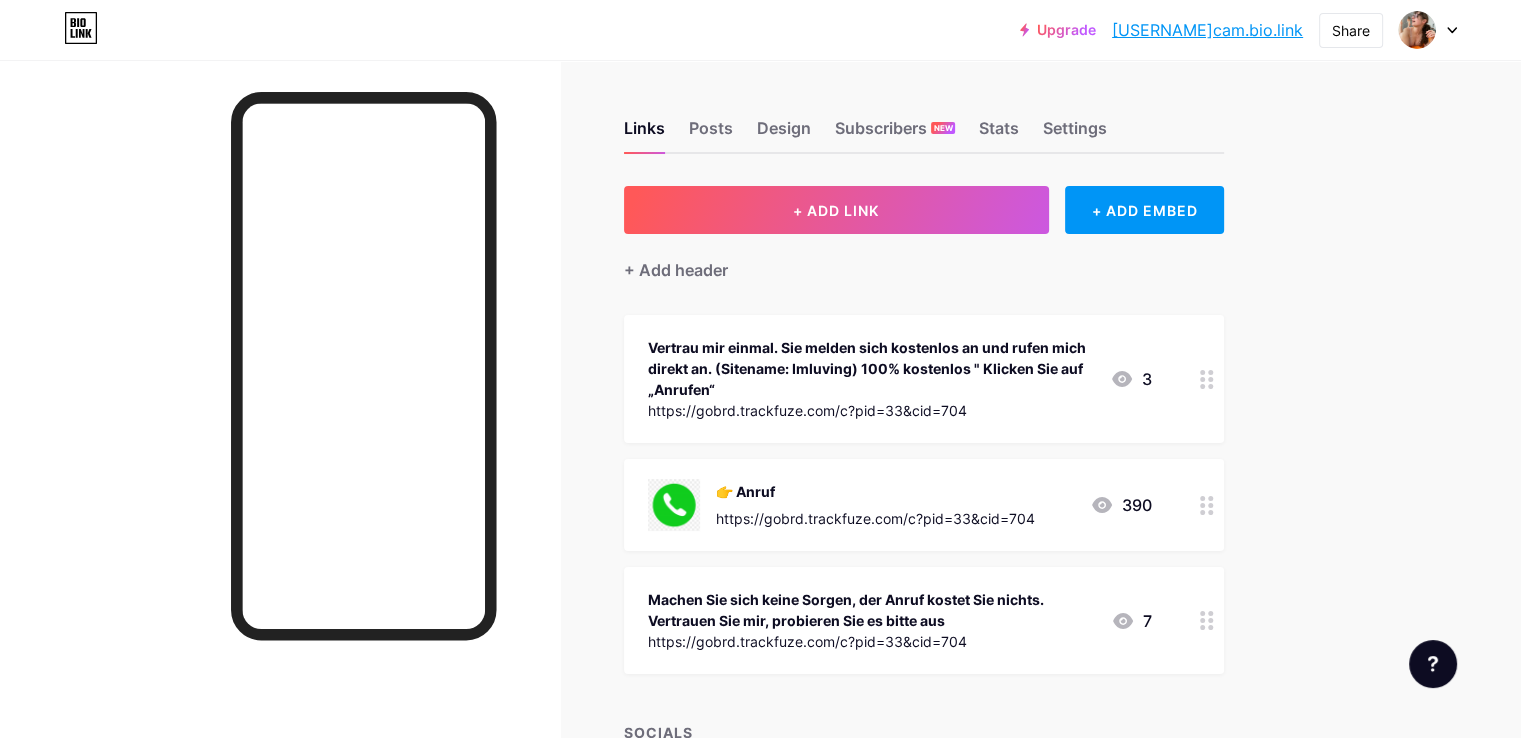 click 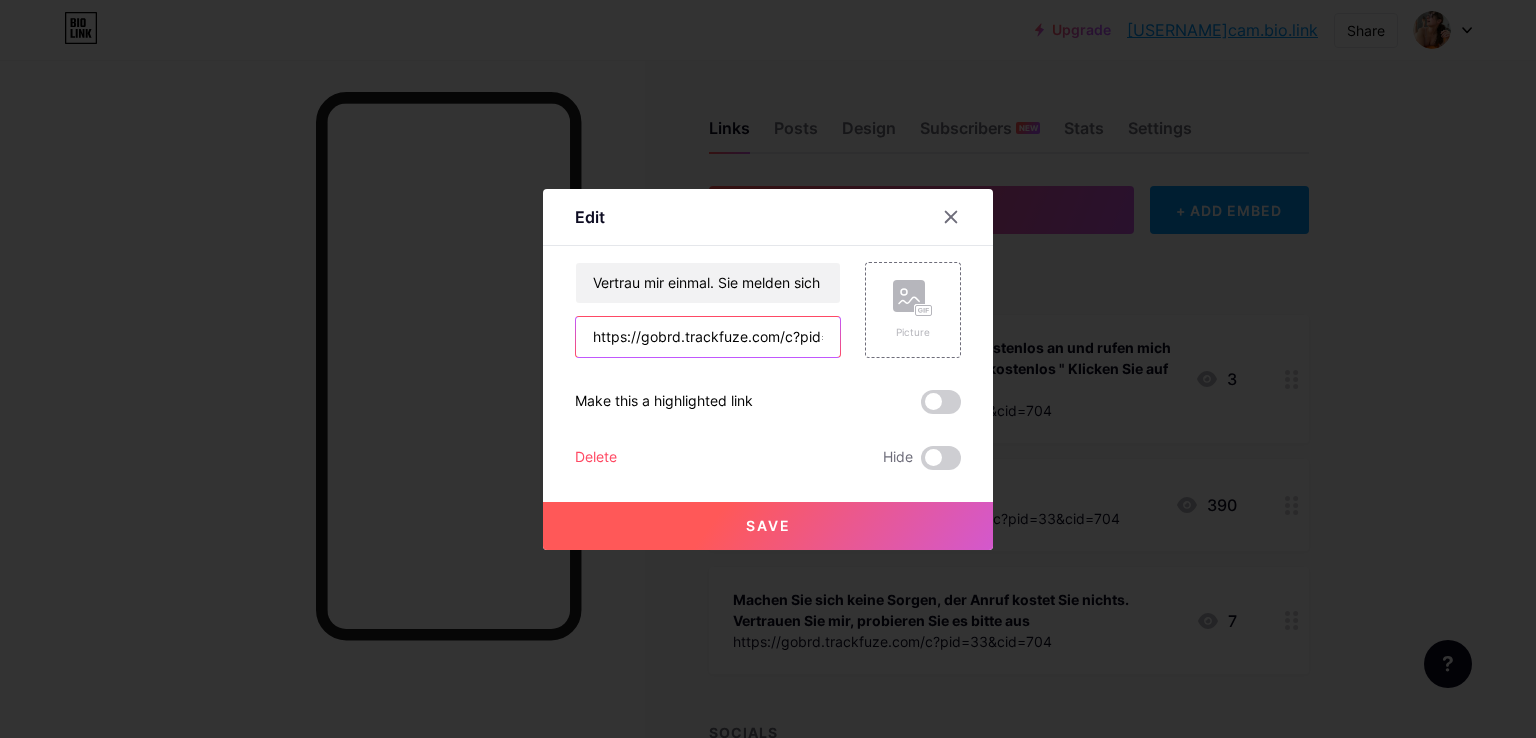 click on "https://gobrd.trackfuze.com/c?pid=33&cid=704" at bounding box center (708, 337) 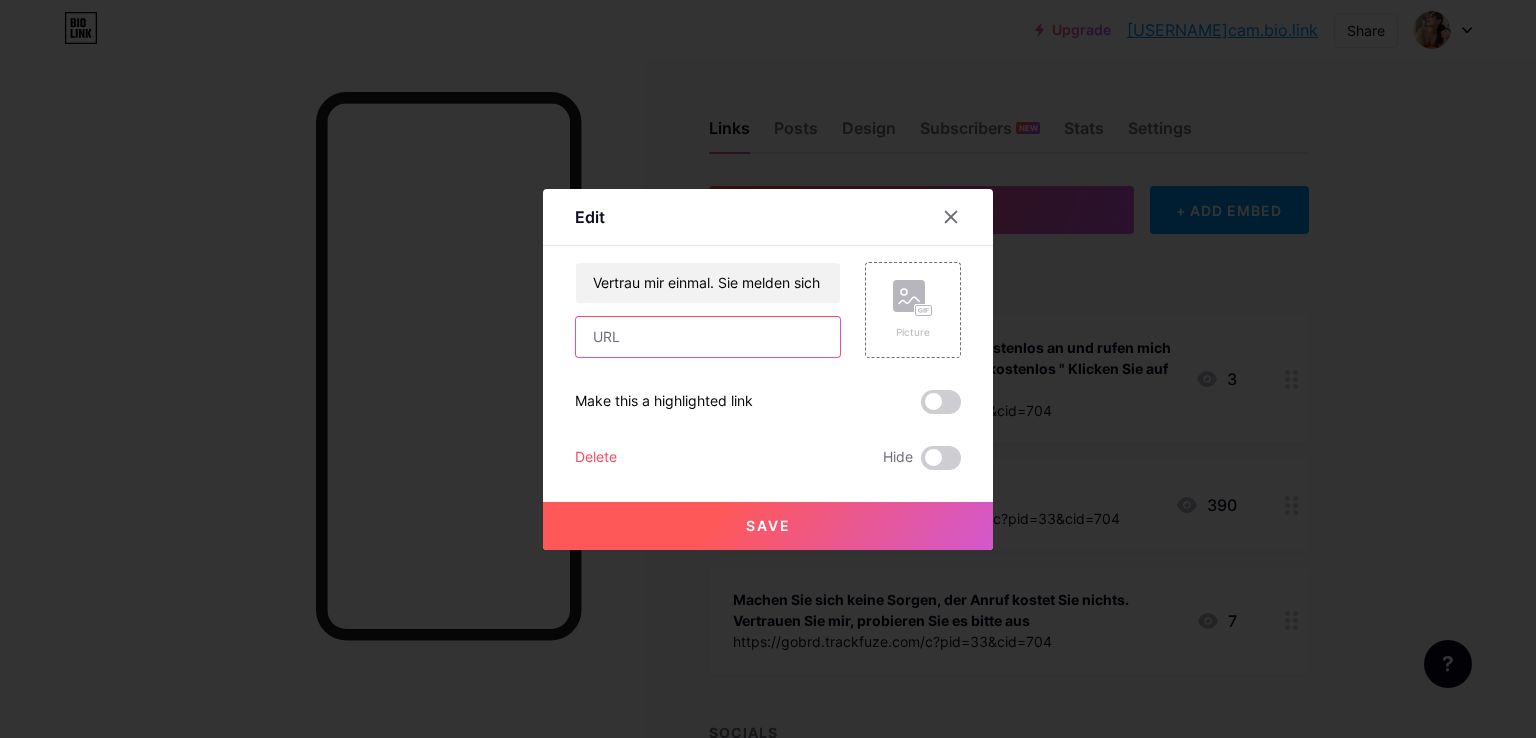 paste on "https://network.cparight.com/tracking?offer_id=398&aff_id=137" 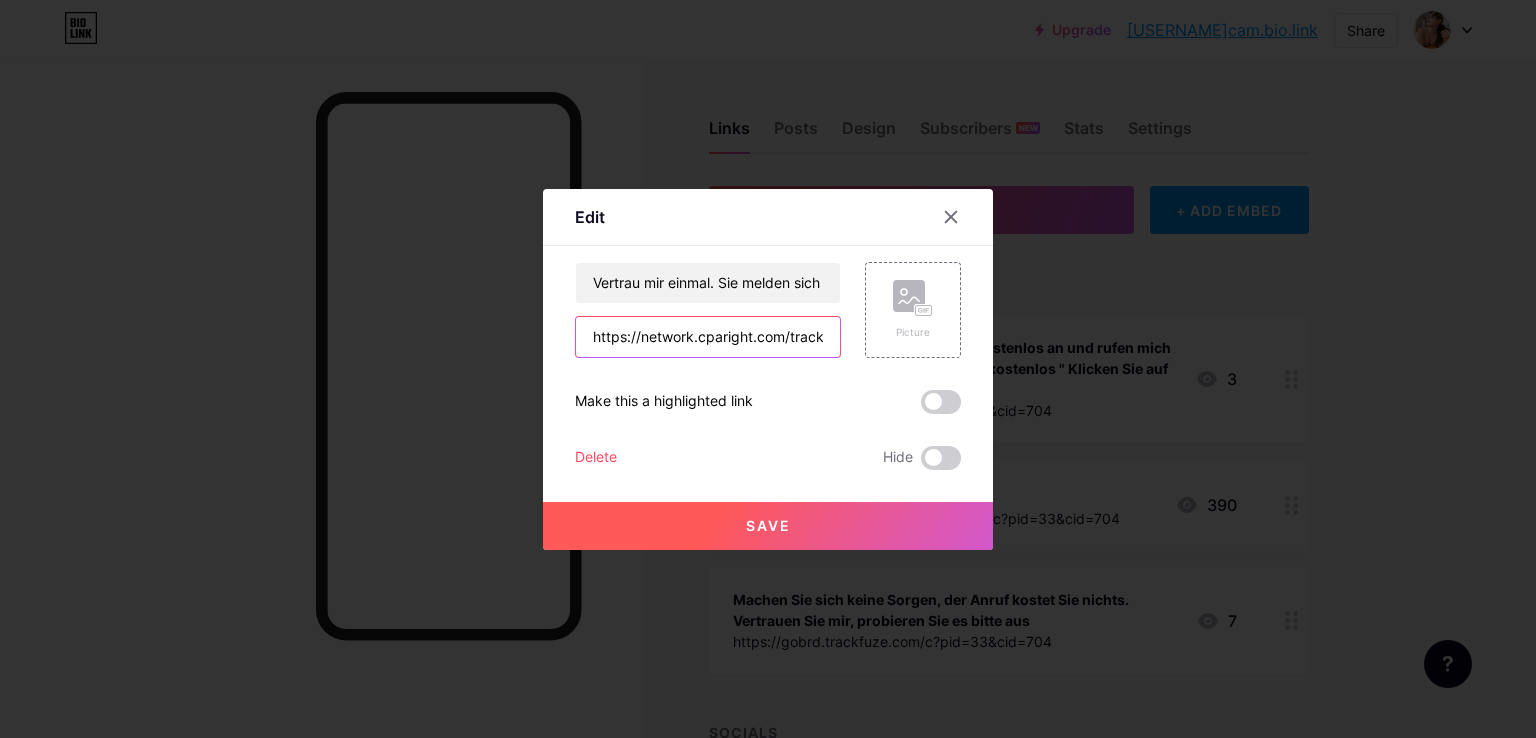 scroll, scrollTop: 0, scrollLeft: 191, axis: horizontal 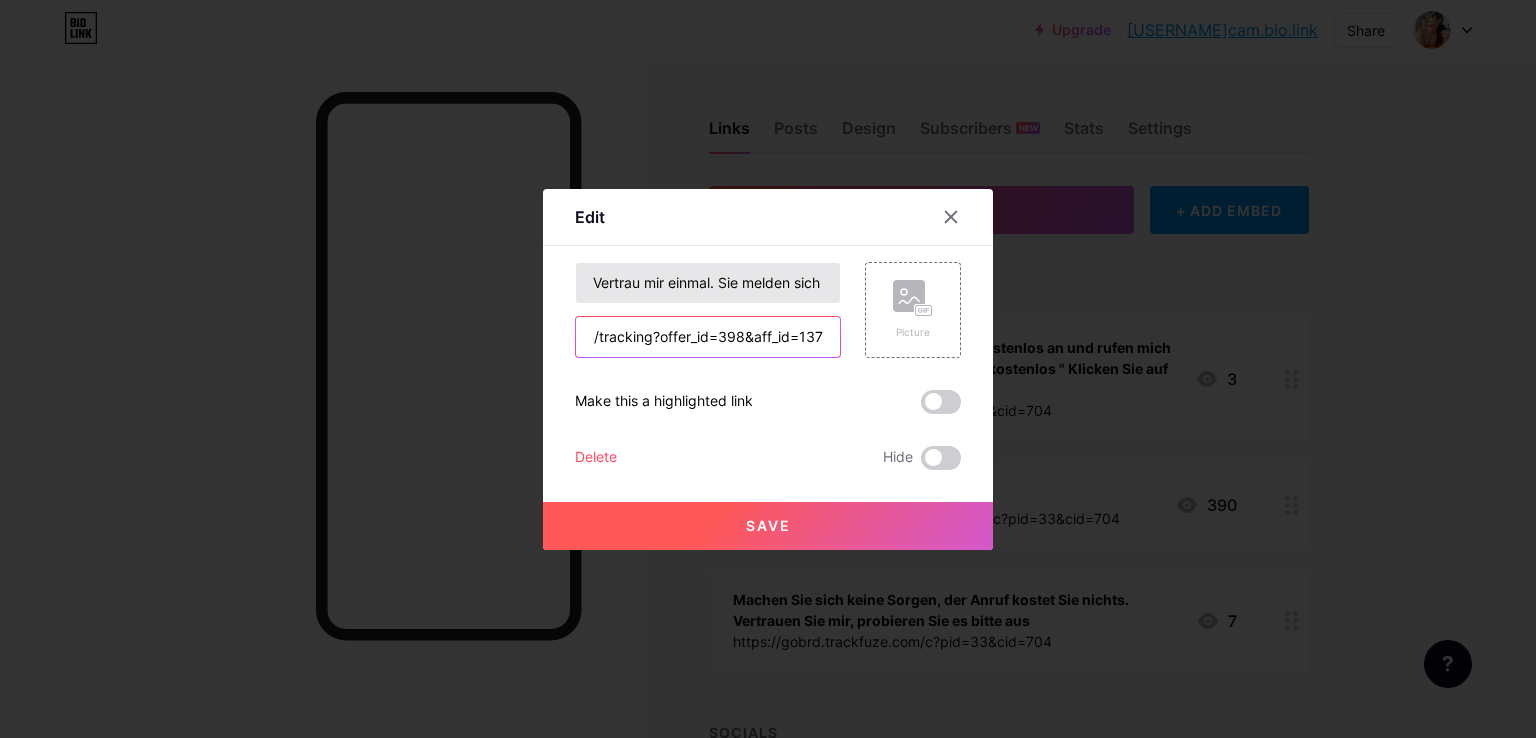type on "https://network.cparight.com/tracking?offer_id=398&aff_id=137" 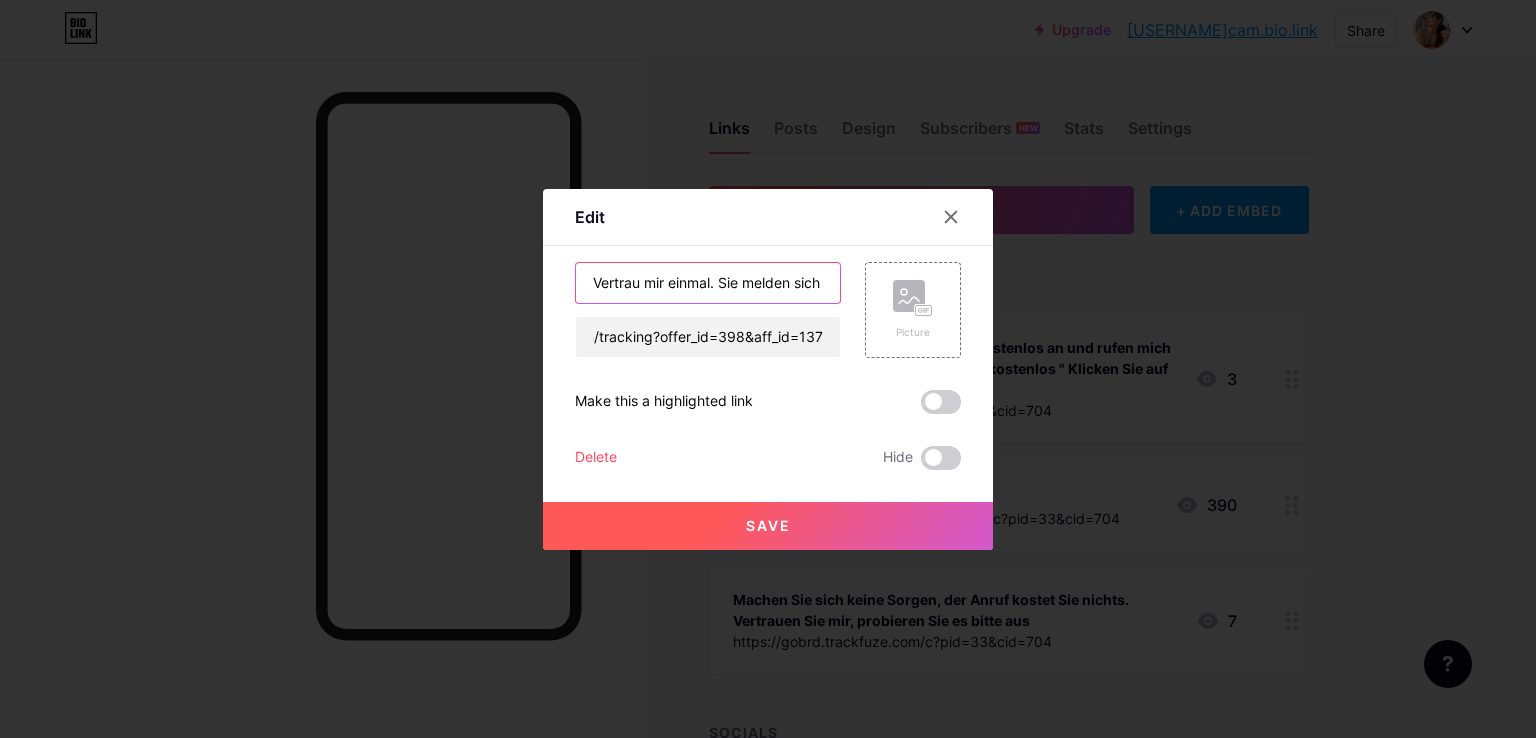 scroll, scrollTop: 0, scrollLeft: 0, axis: both 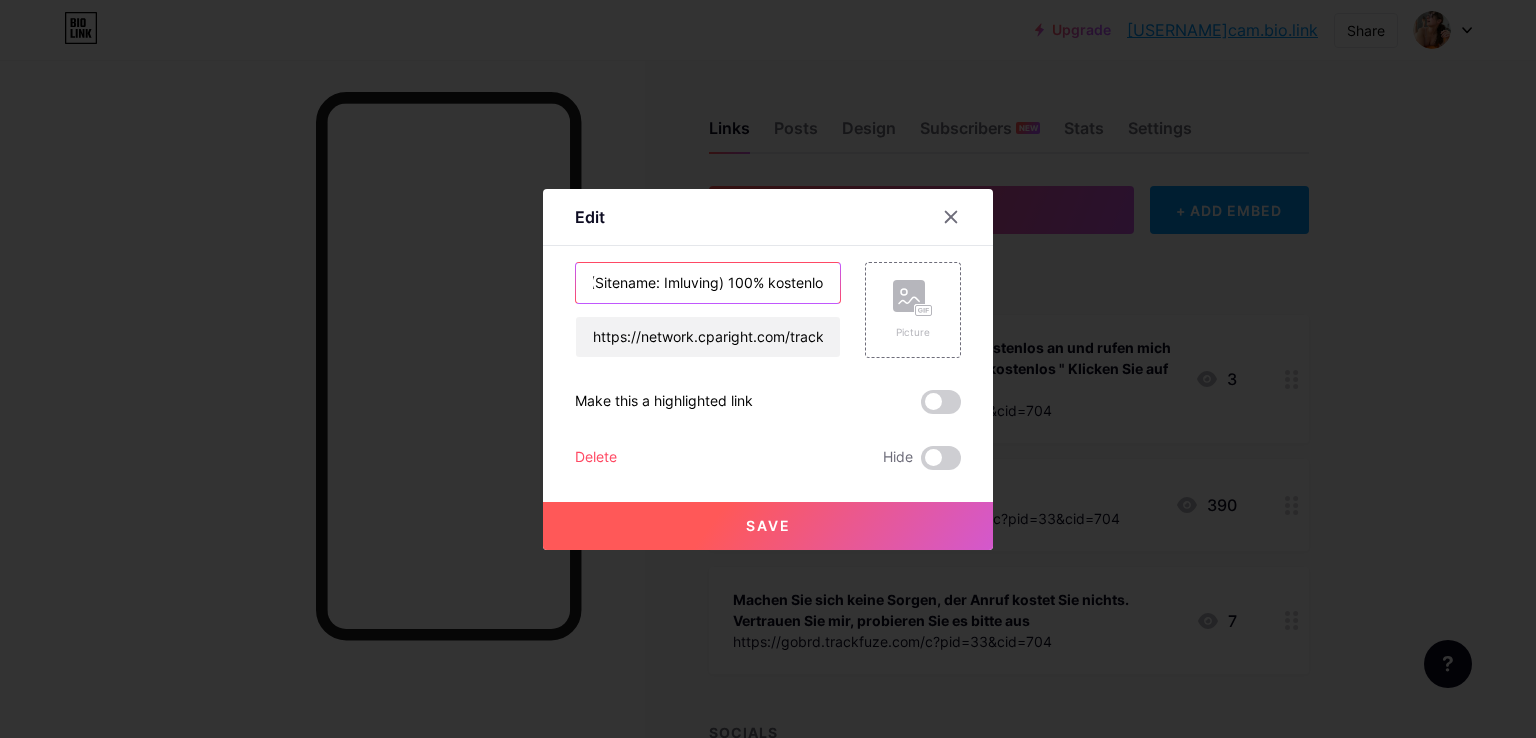 drag, startPoint x: 748, startPoint y: 280, endPoint x: 661, endPoint y: 284, distance: 87.0919 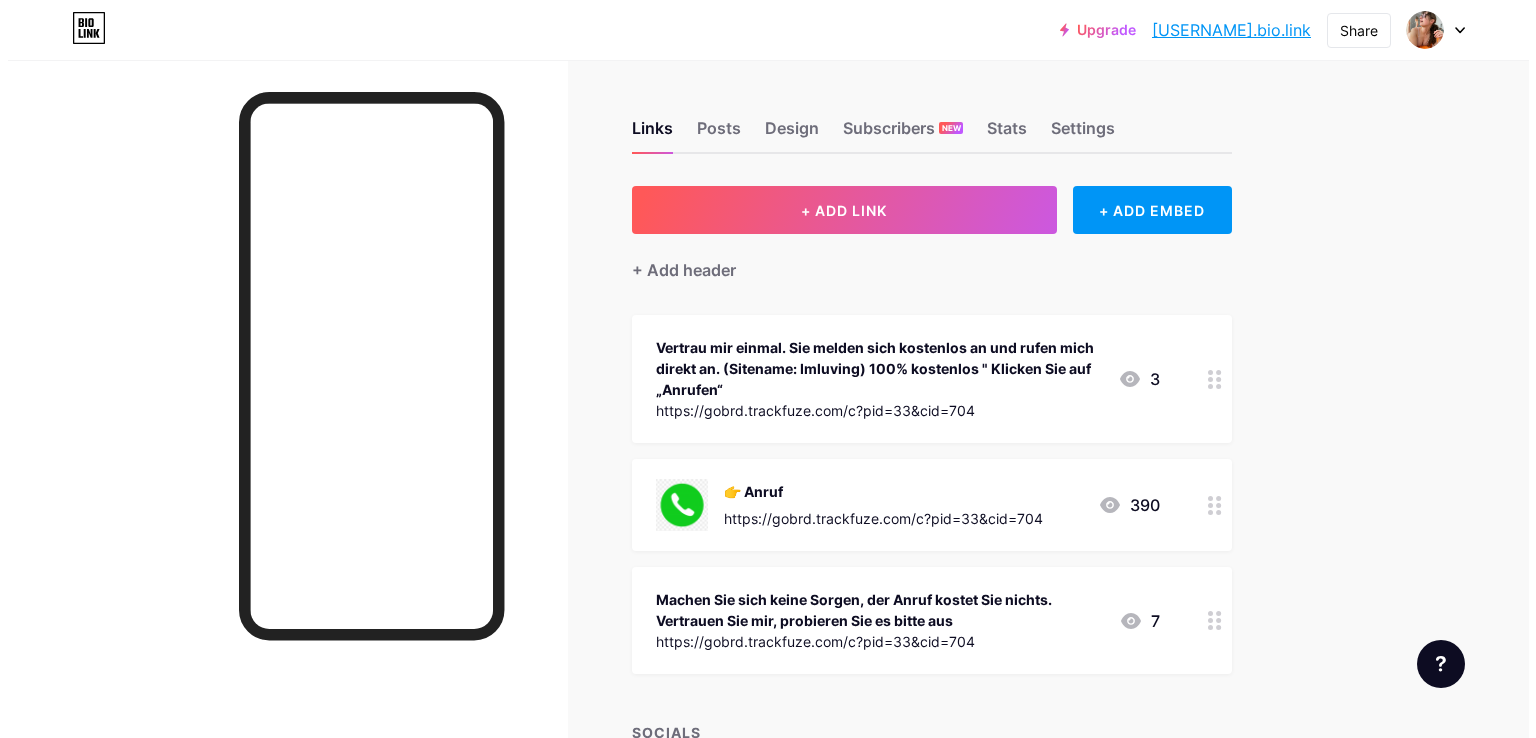 scroll, scrollTop: 0, scrollLeft: 0, axis: both 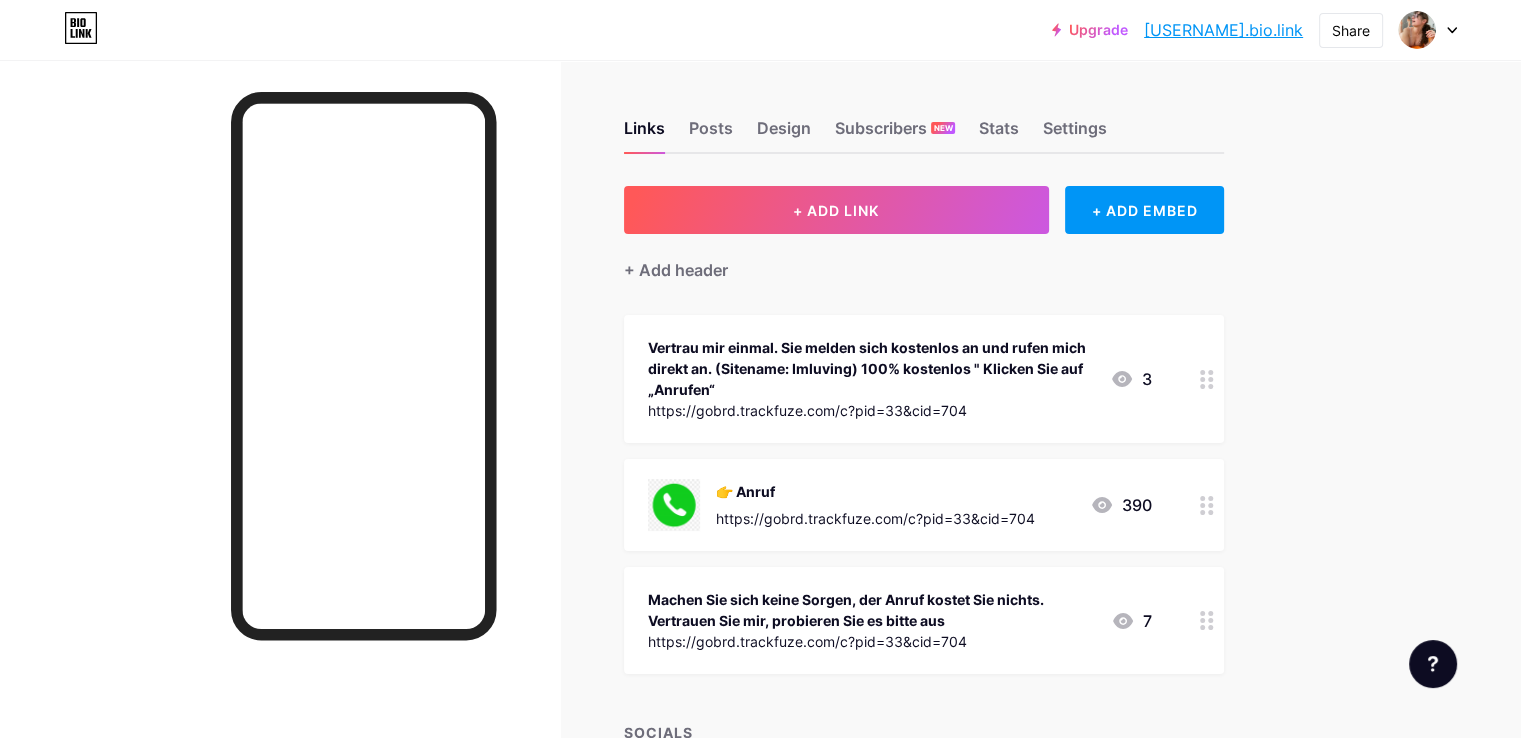 click 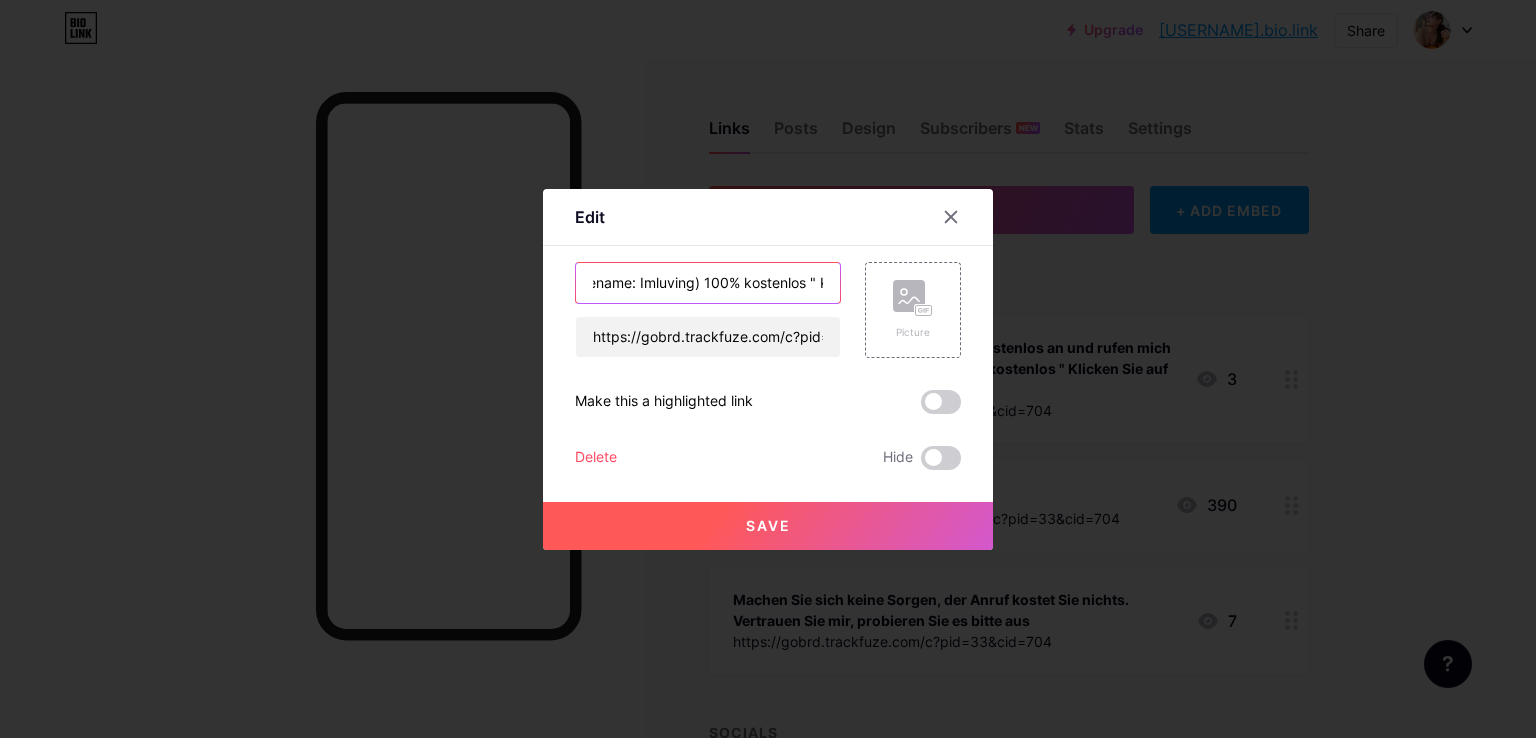 scroll, scrollTop: 0, scrollLeft: 678, axis: horizontal 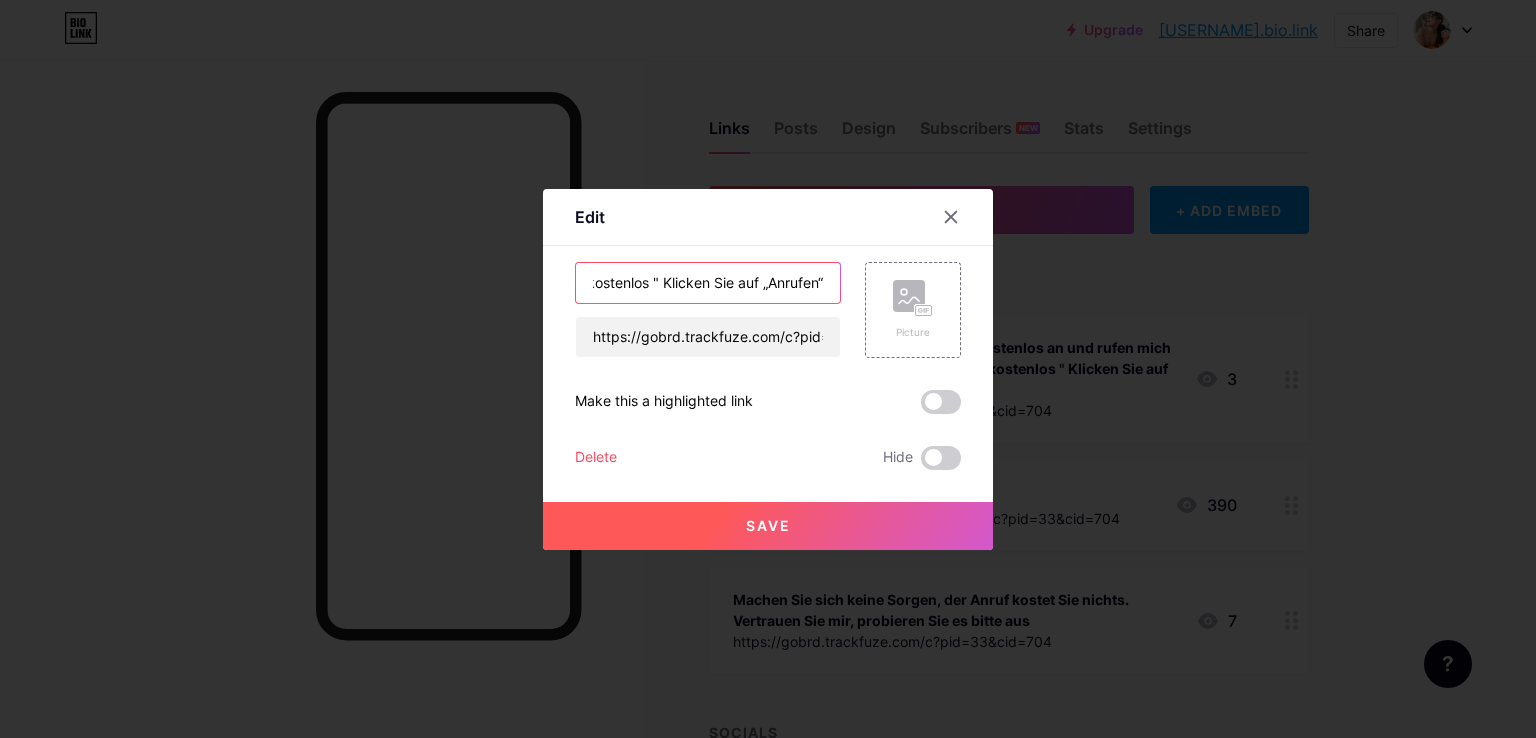 click on "Vertrau mir einmal. Sie melden sich kostenlos an und rufen mich direkt an. (Sitename: Imluving) 100% kostenlos " Klicken Sie auf „Anrufen“" at bounding box center (708, 283) 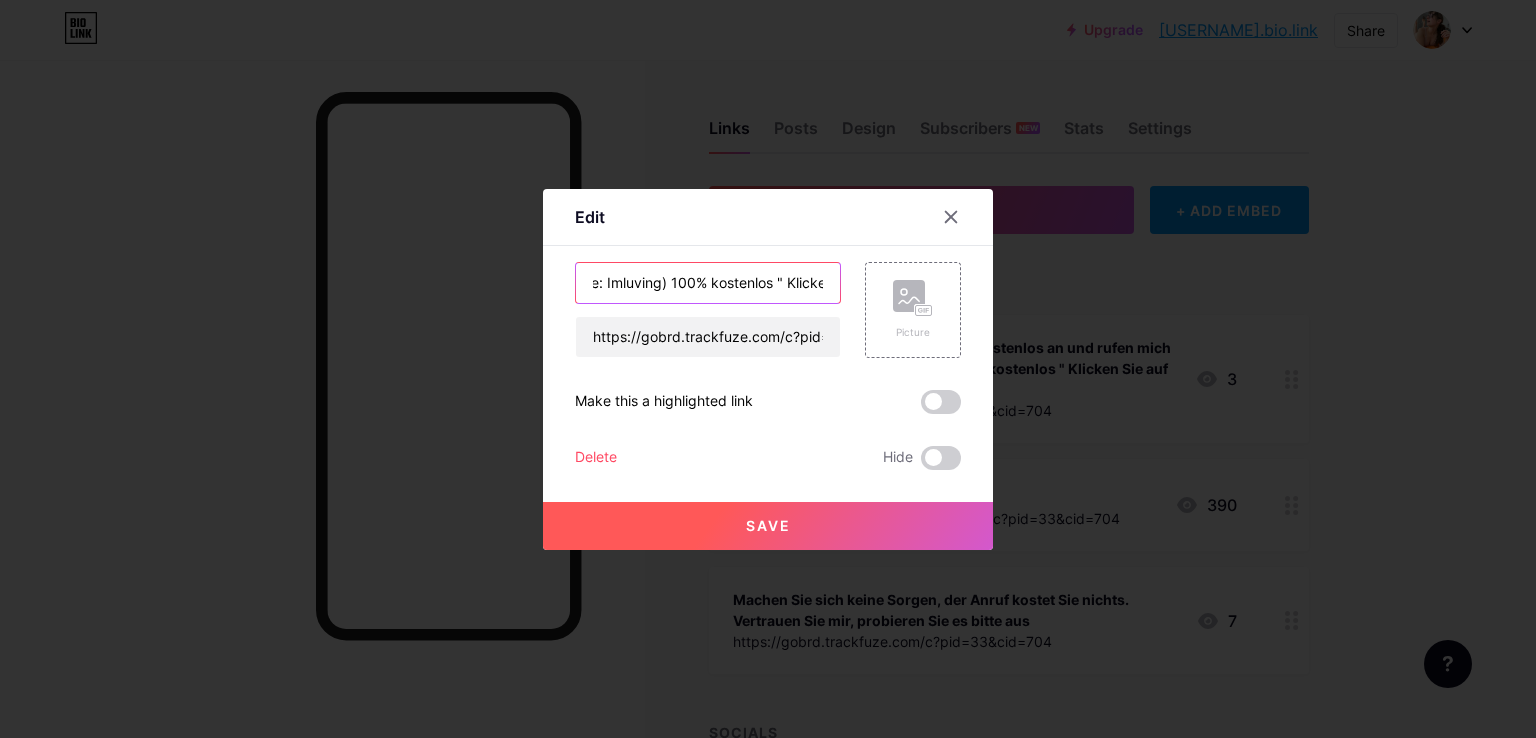 scroll, scrollTop: 0, scrollLeft: 520, axis: horizontal 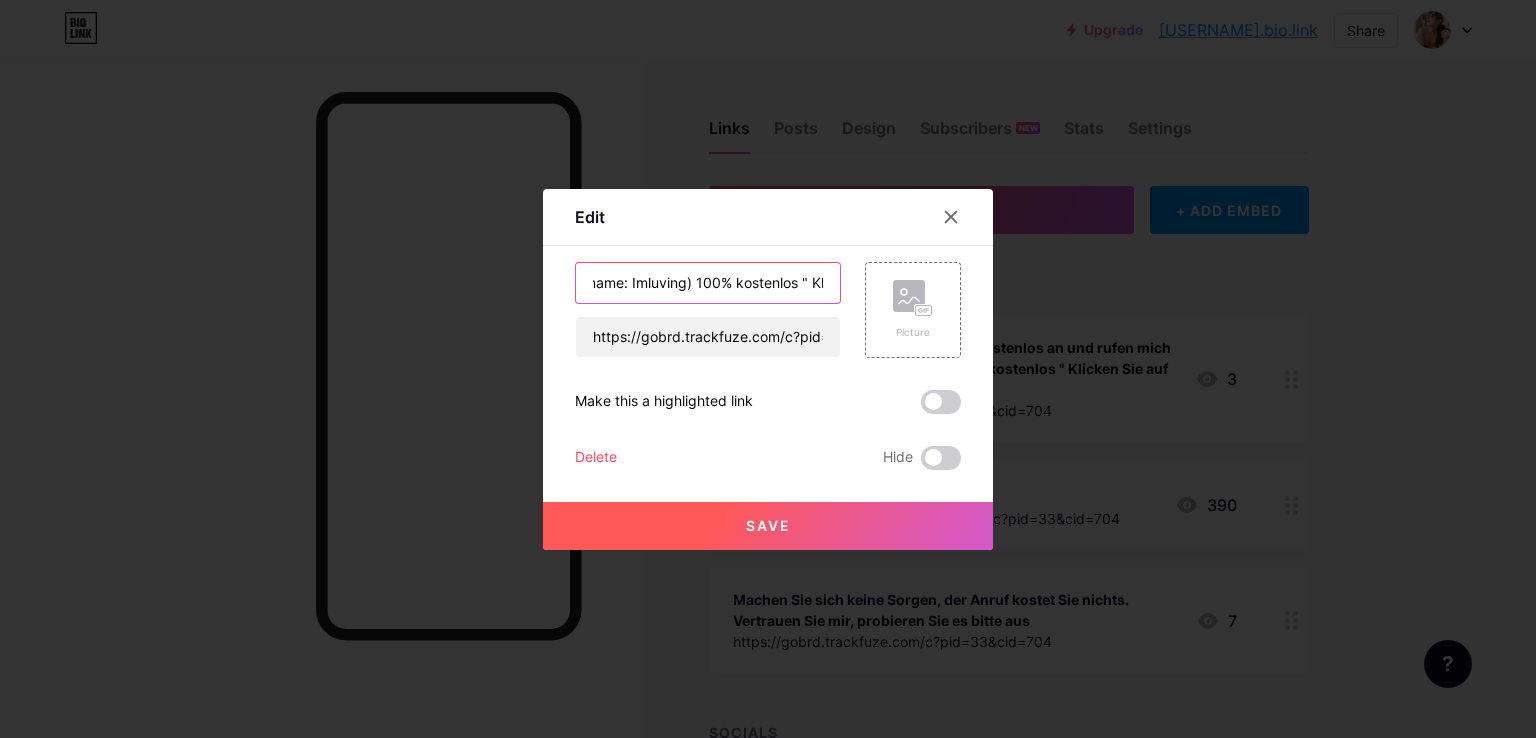 drag, startPoint x: 657, startPoint y: 278, endPoint x: 633, endPoint y: 281, distance: 24.186773 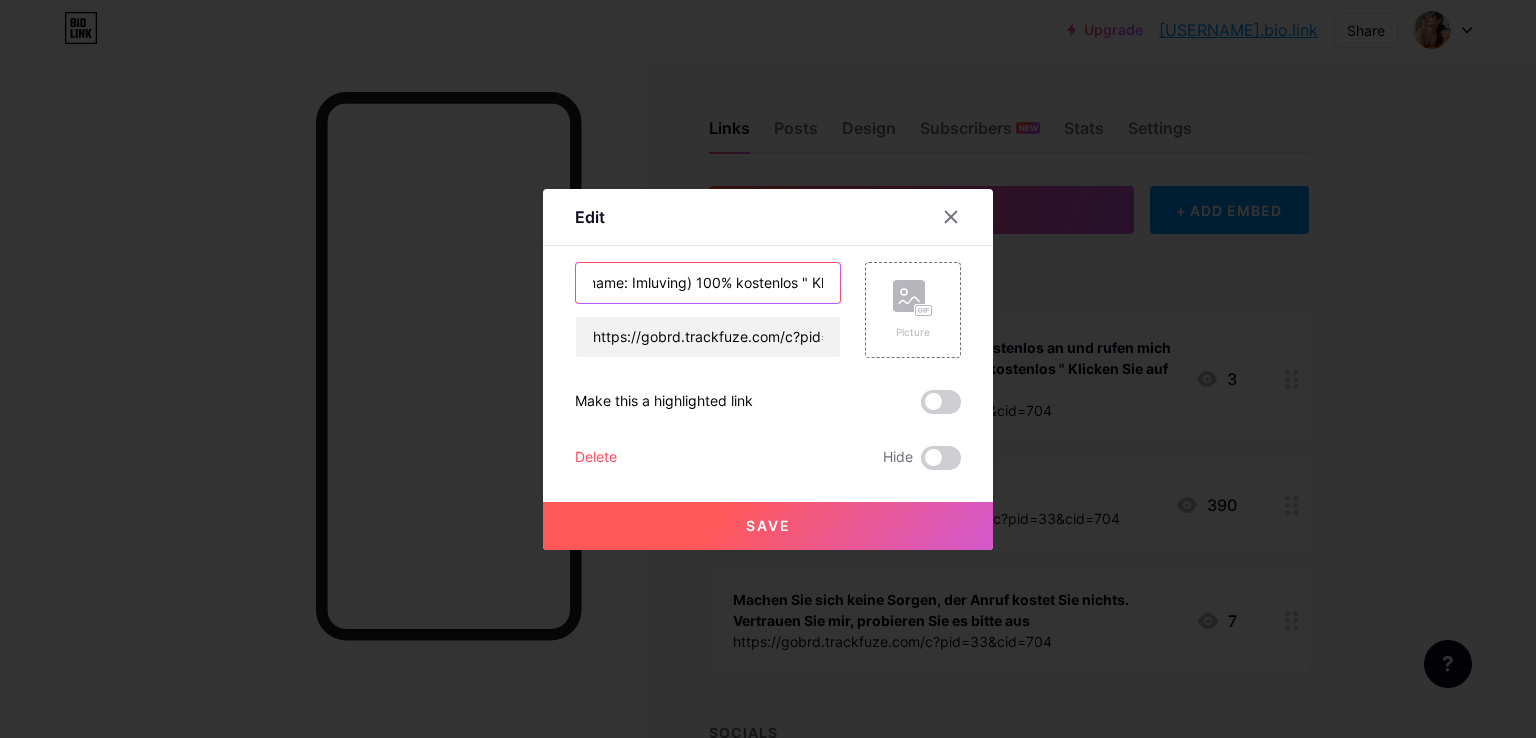 paste on "[BRAND]" 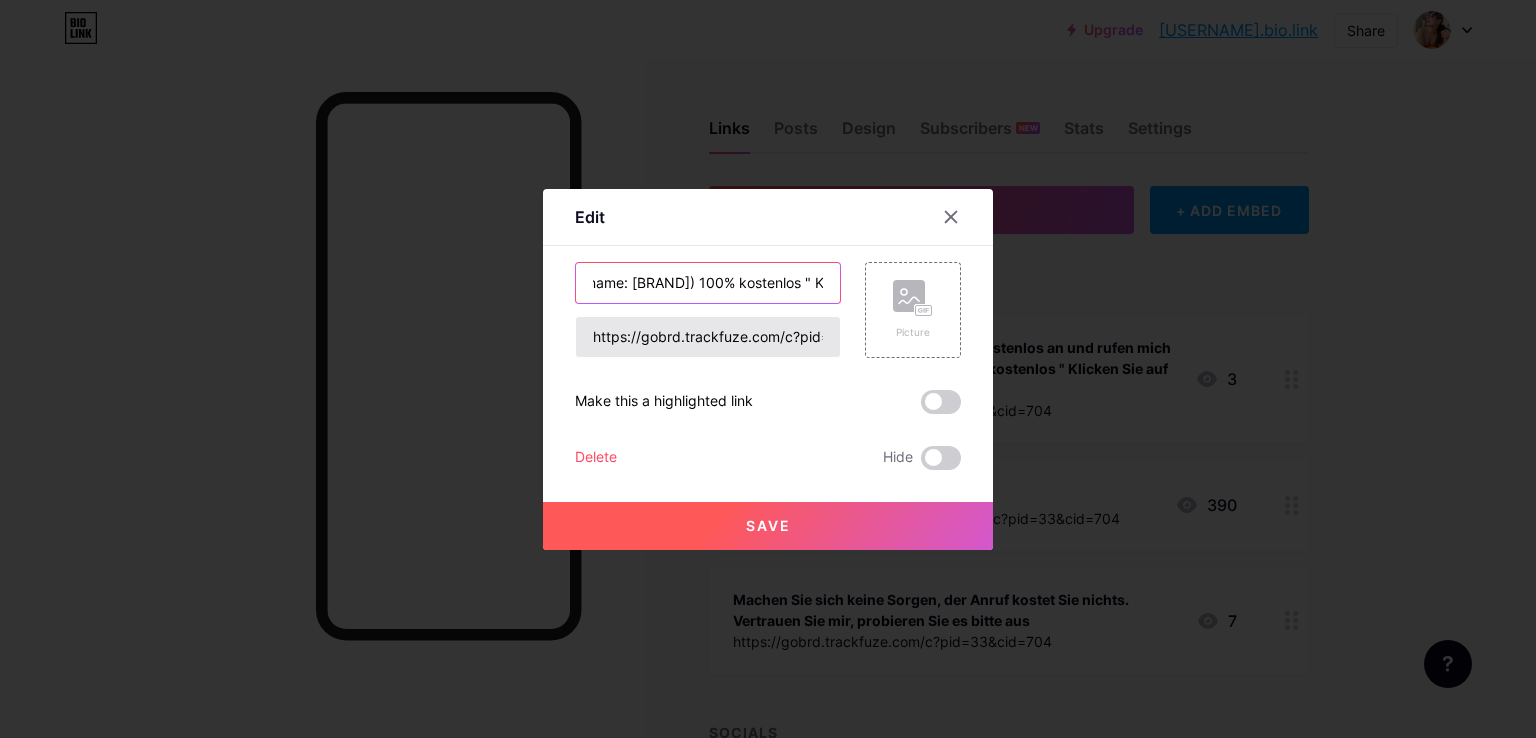 type on "Vertrau mir einmal. Sie melden sich kostenlos an und rufen mich direkt an. (Sitename: [BRAND]) 100% kostenlos " Klicken Sie auf „Anrufen“" 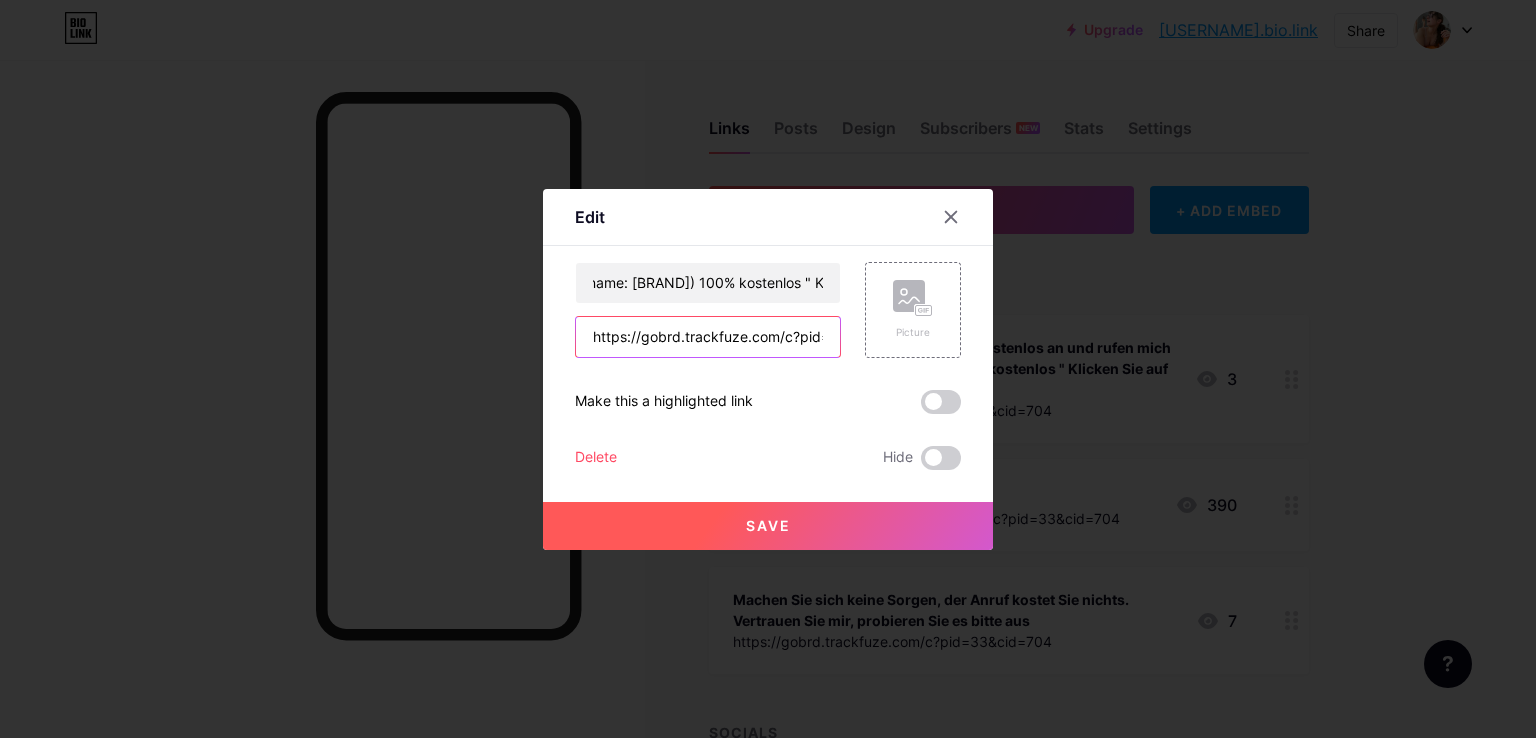 click on "https://gobrd.trackfuze.com/c?pid=33&cid=704" at bounding box center [708, 337] 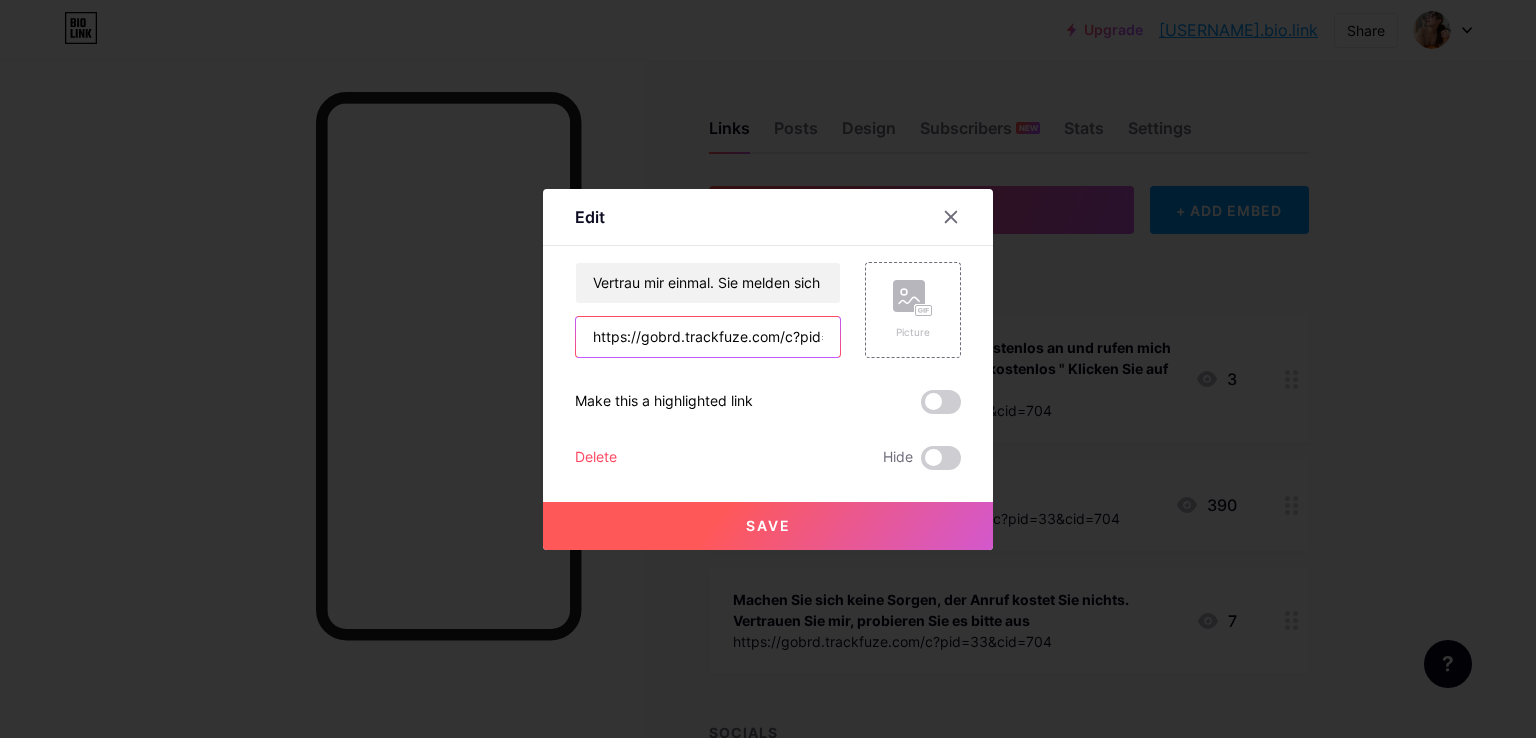 click on "https://gobrd.trackfuze.com/c?pid=33&cid=704" at bounding box center (708, 337) 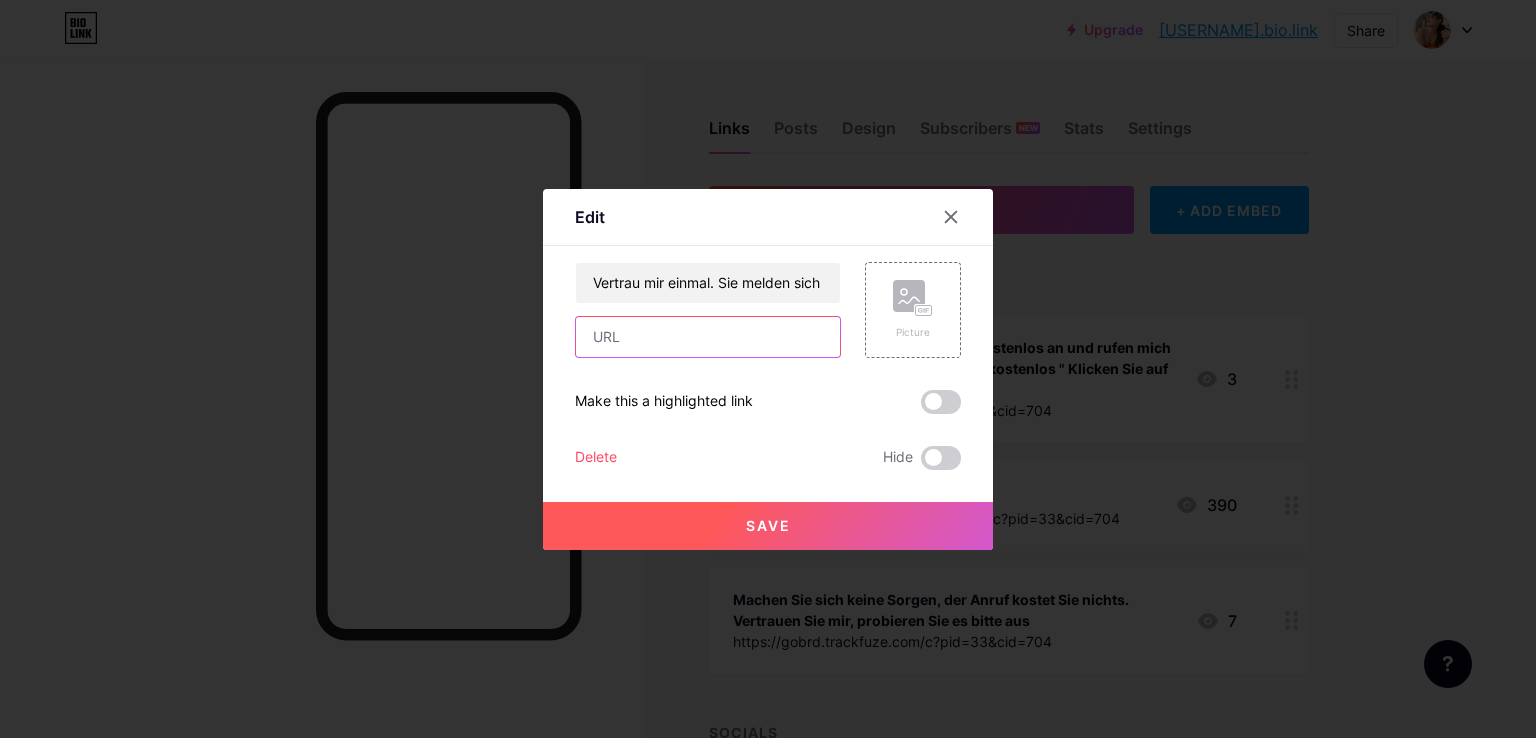 paste on "https://network.cparight.com/tracking?offer_id=398&aff_id=137" 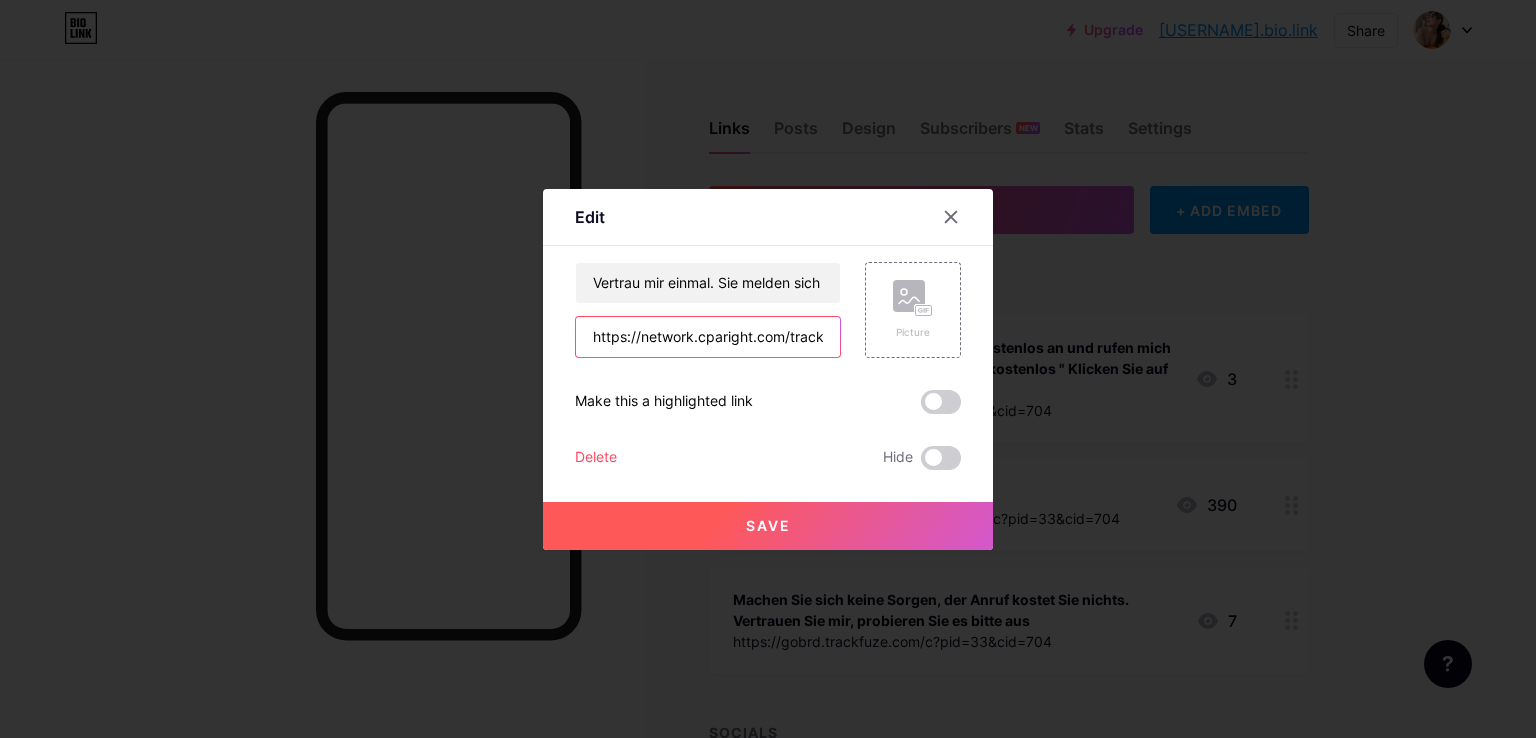 scroll, scrollTop: 0, scrollLeft: 191, axis: horizontal 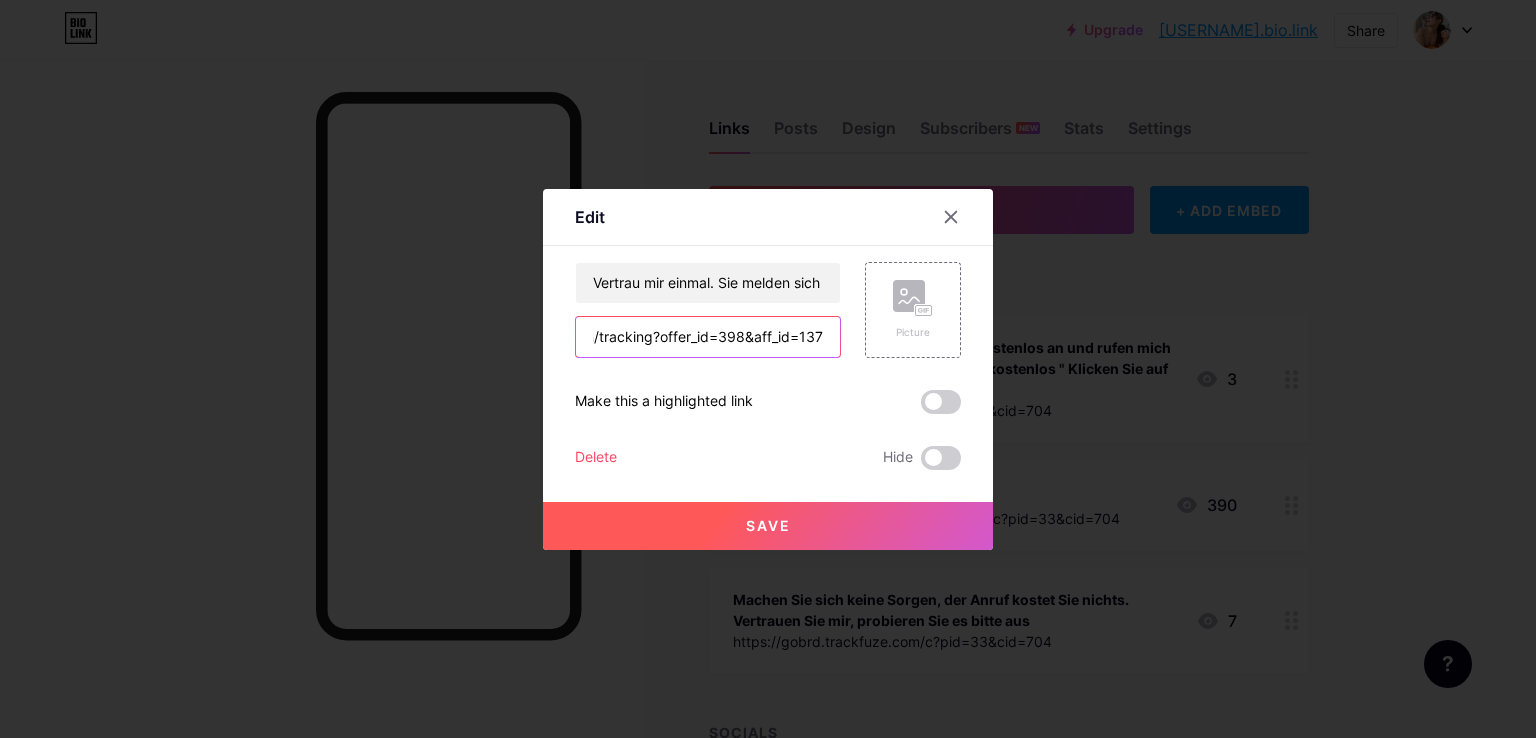 type on "https://network.cparight.com/tracking?offer_id=398&aff_id=137" 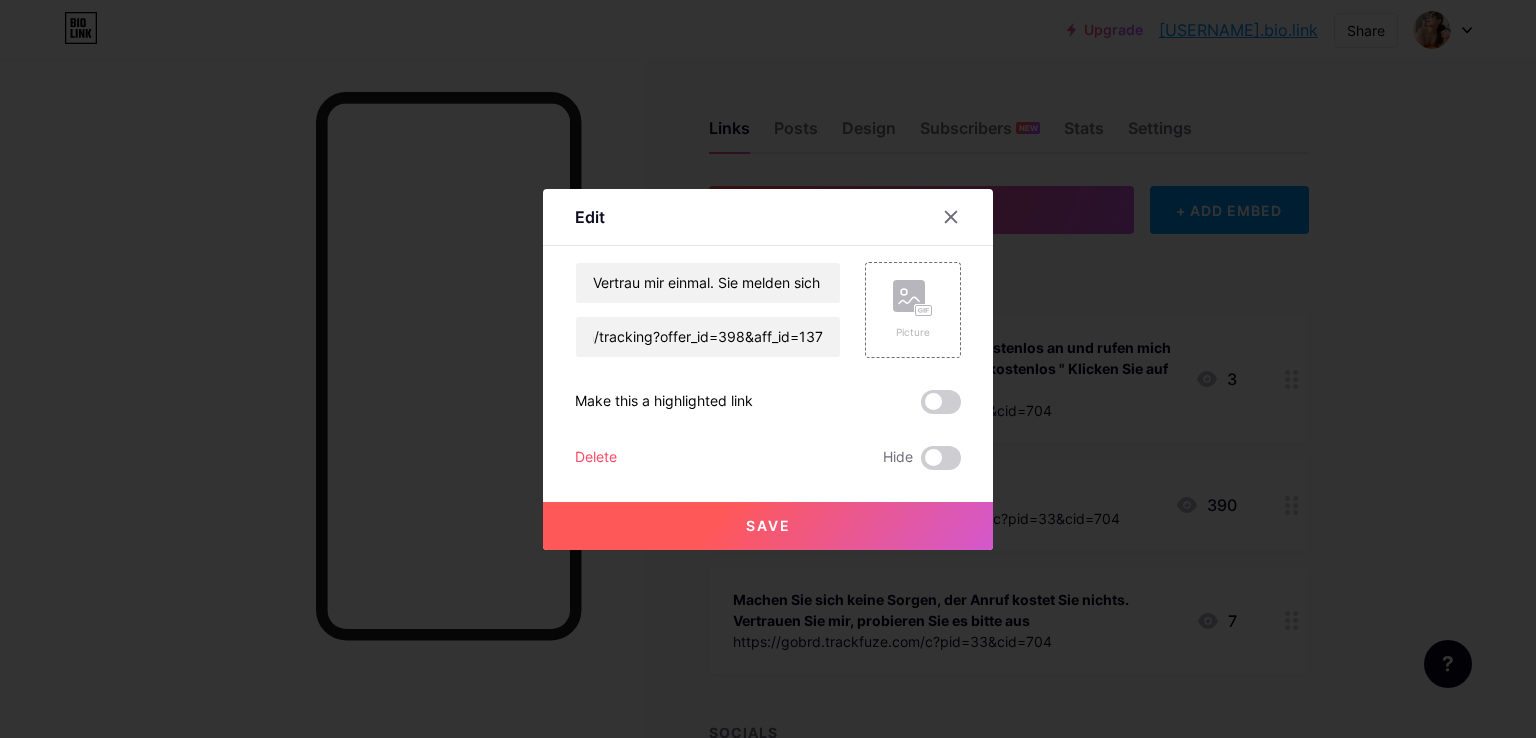 click on "Save" at bounding box center (768, 526) 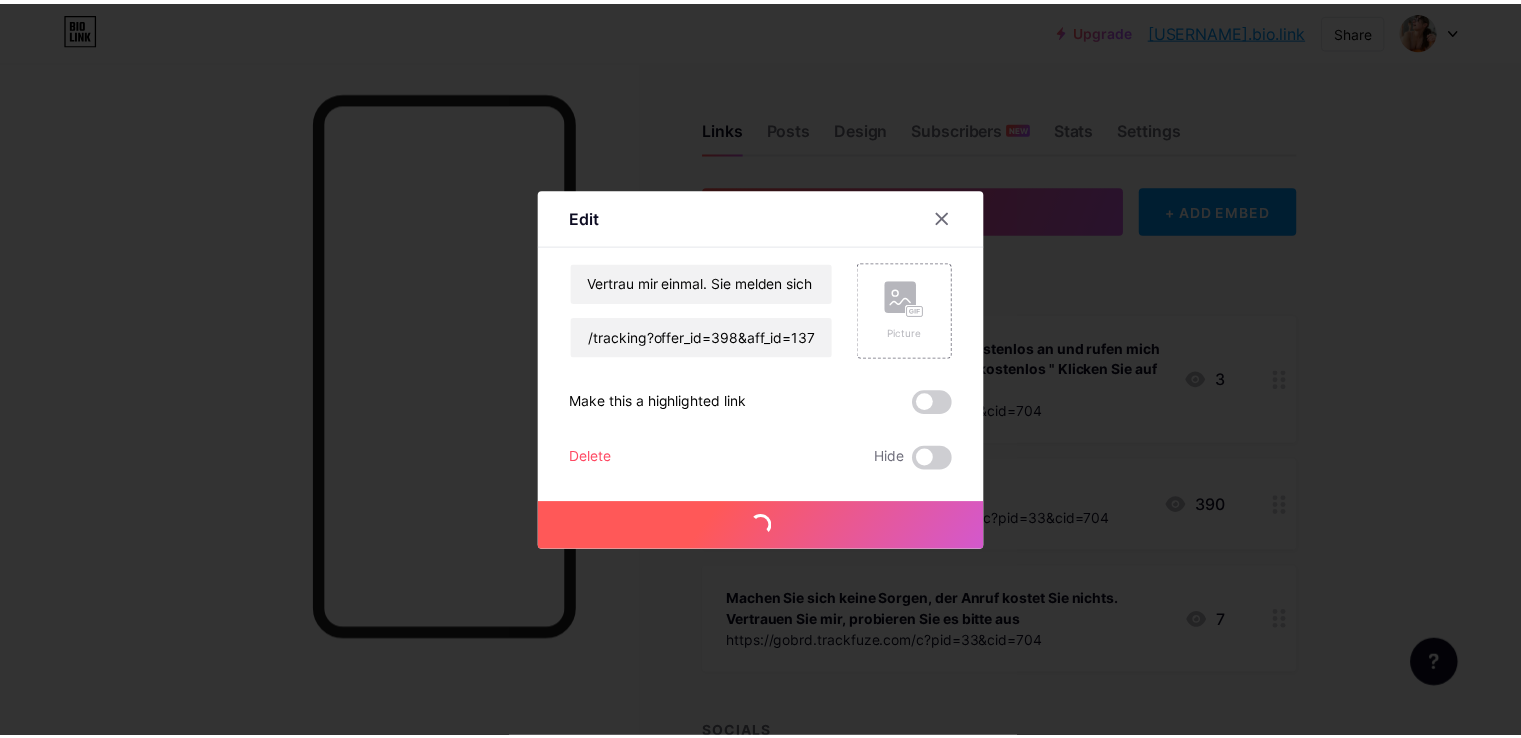 scroll, scrollTop: 0, scrollLeft: 0, axis: both 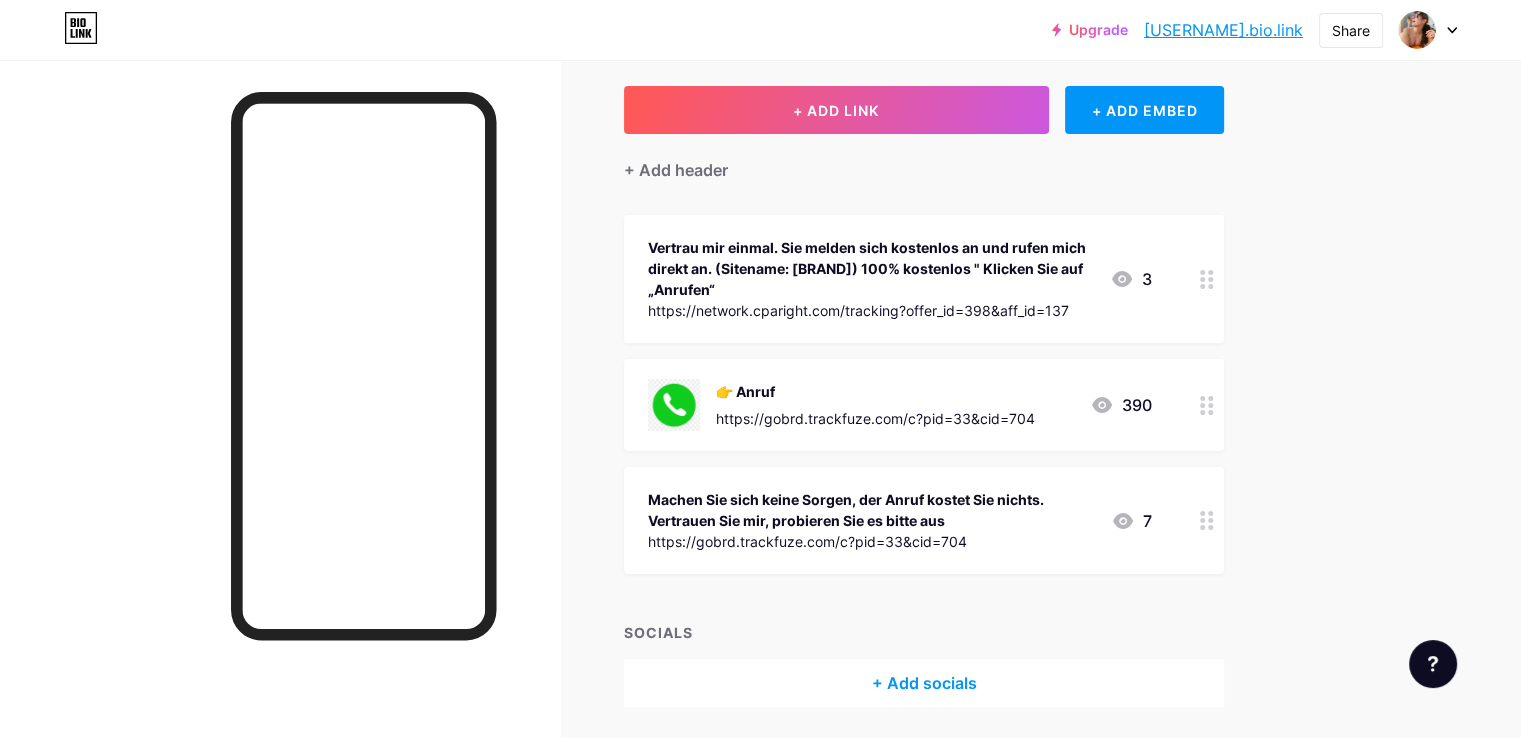 click 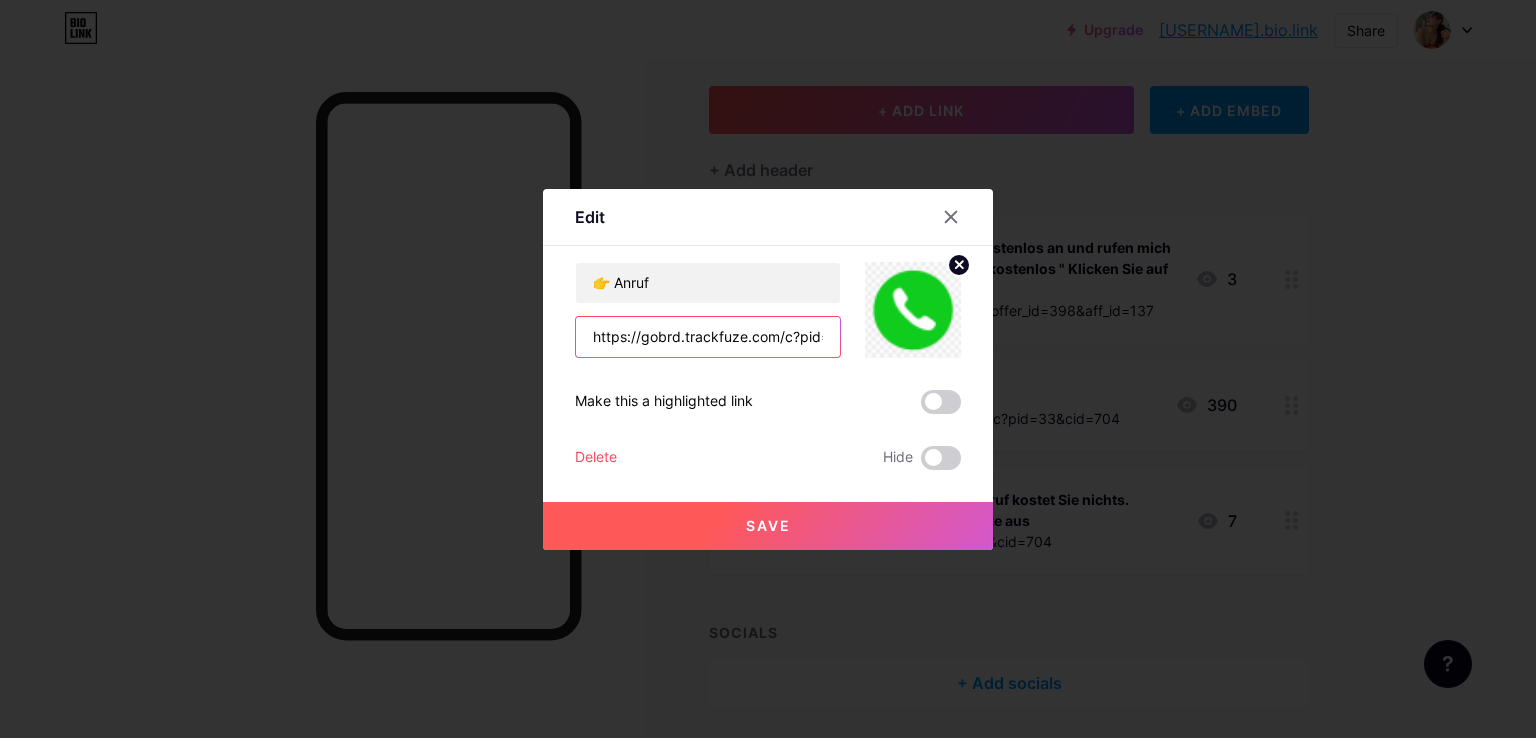 click on "https://gobrd.trackfuze.com/c?pid=33&cid=704" at bounding box center (708, 337) 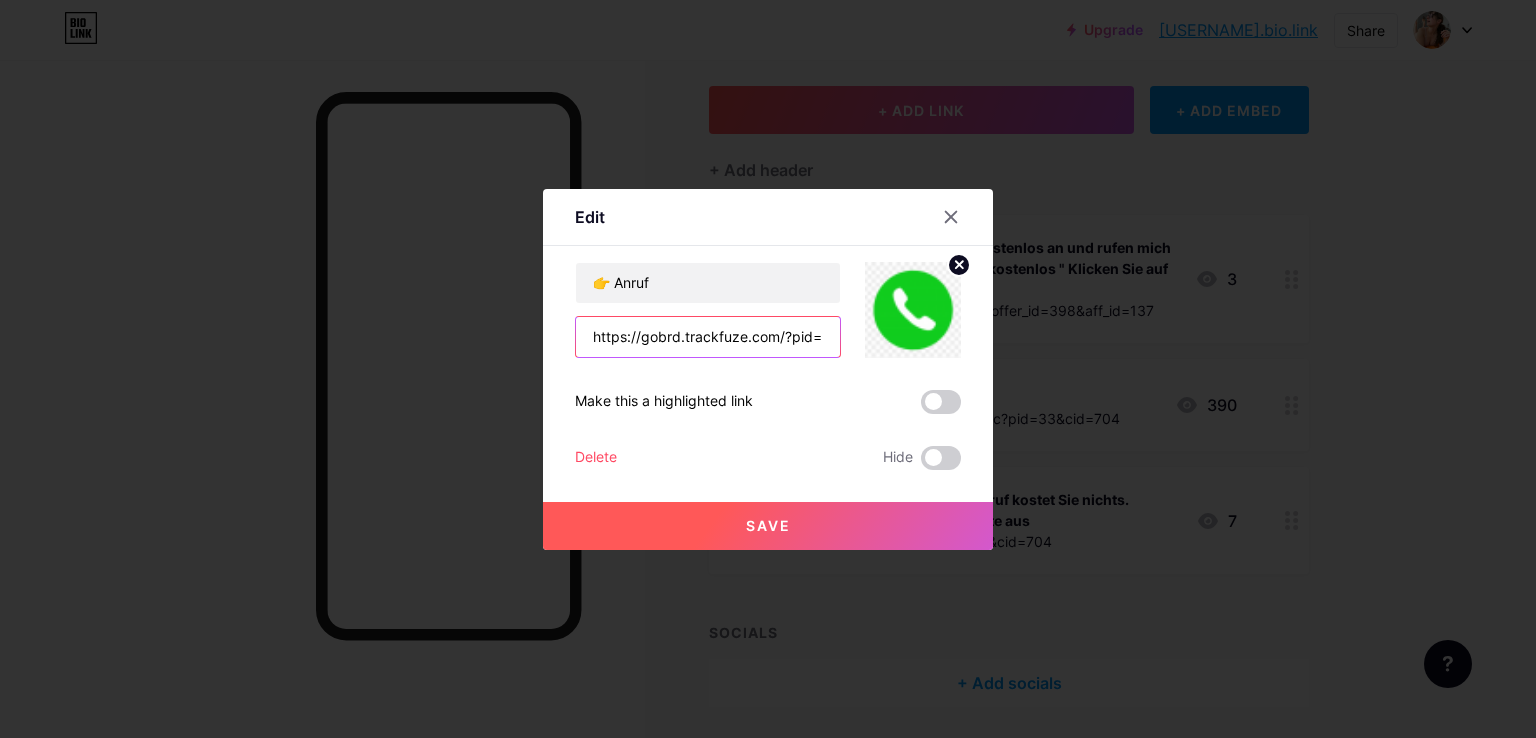 click on "https://gobrd.trackfuze.com/?pid=33&cid=704" at bounding box center (708, 337) 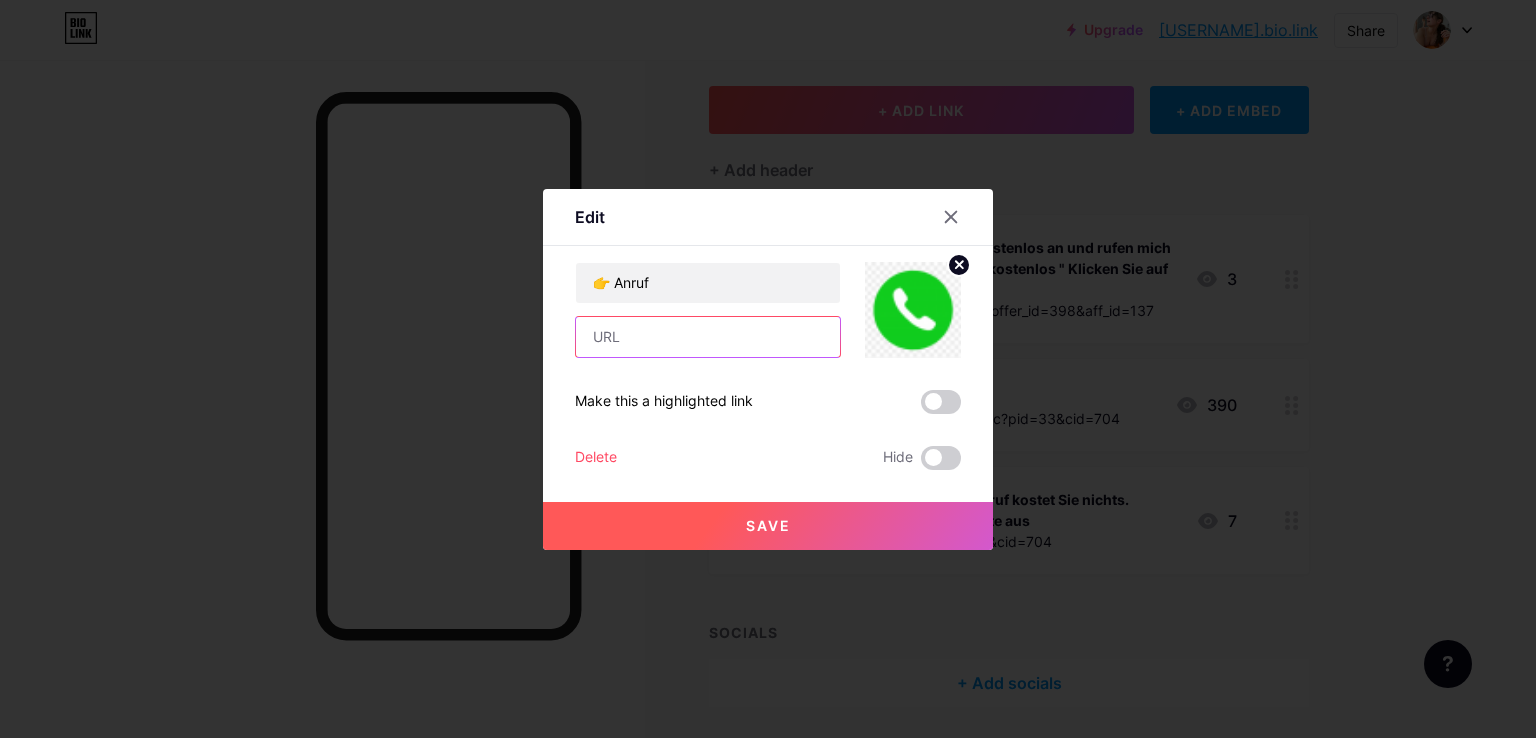paste on "https://network.cparight.com/tracking?offer_id=398&aff_id=137" 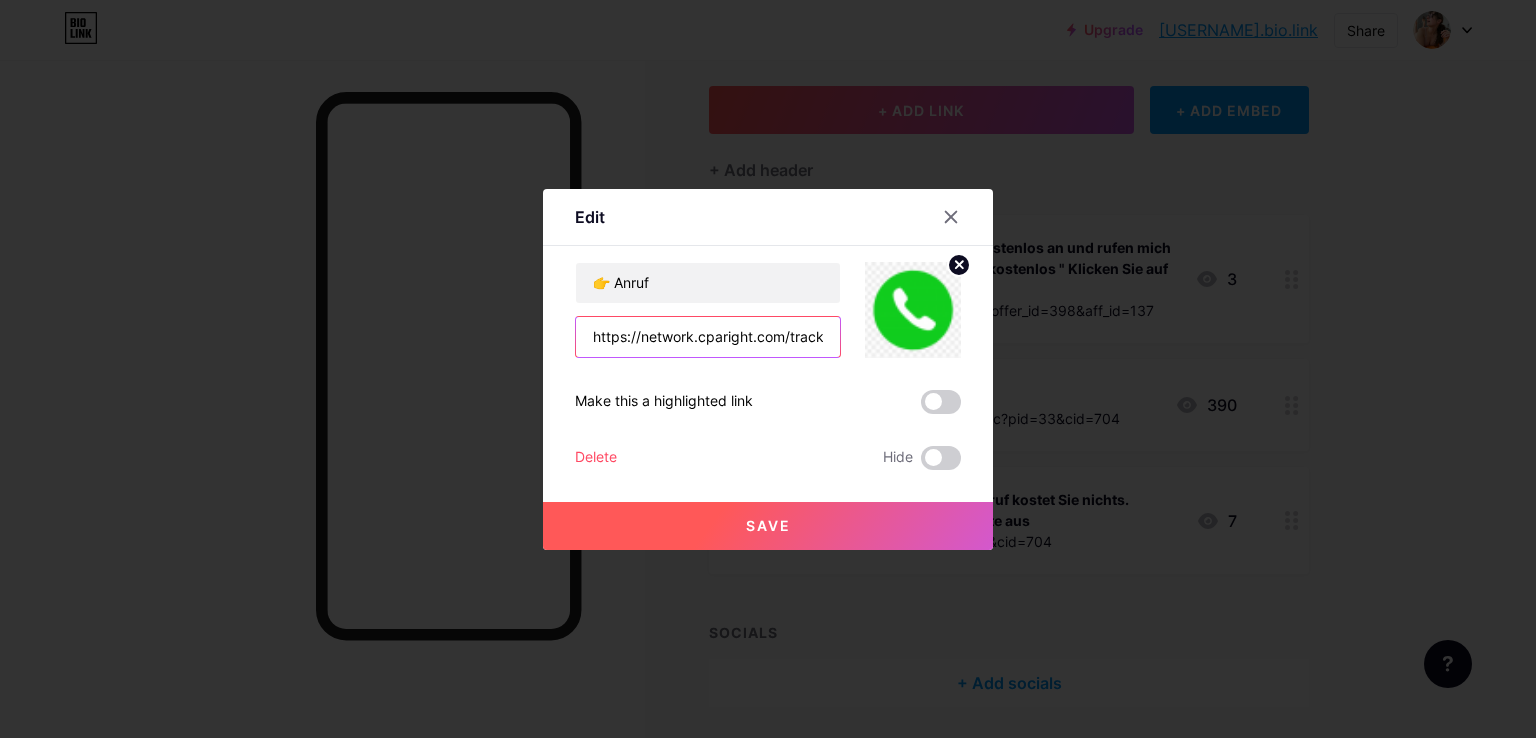 scroll, scrollTop: 0, scrollLeft: 191, axis: horizontal 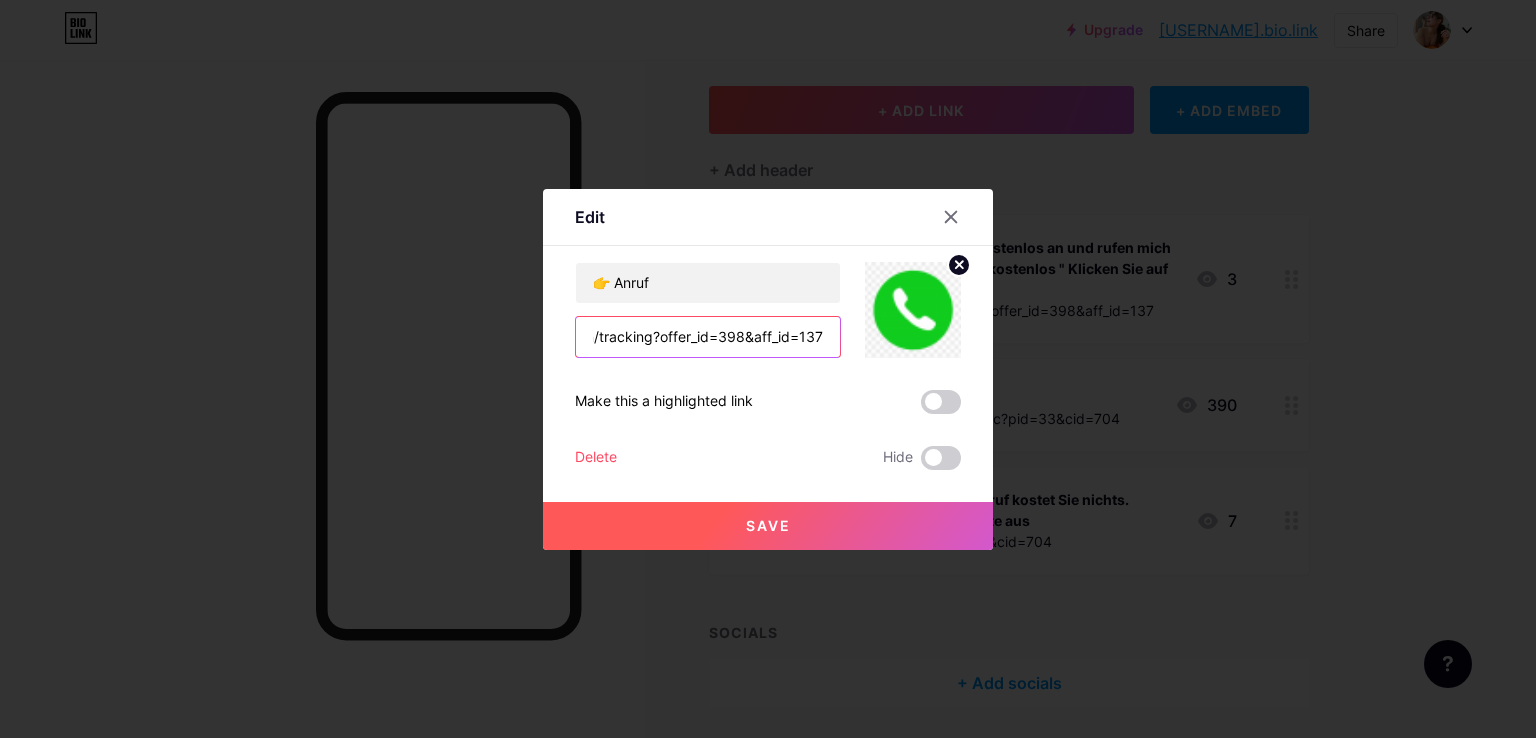 type on "https://network.cparight.com/tracking?offer_id=398&aff_id=137" 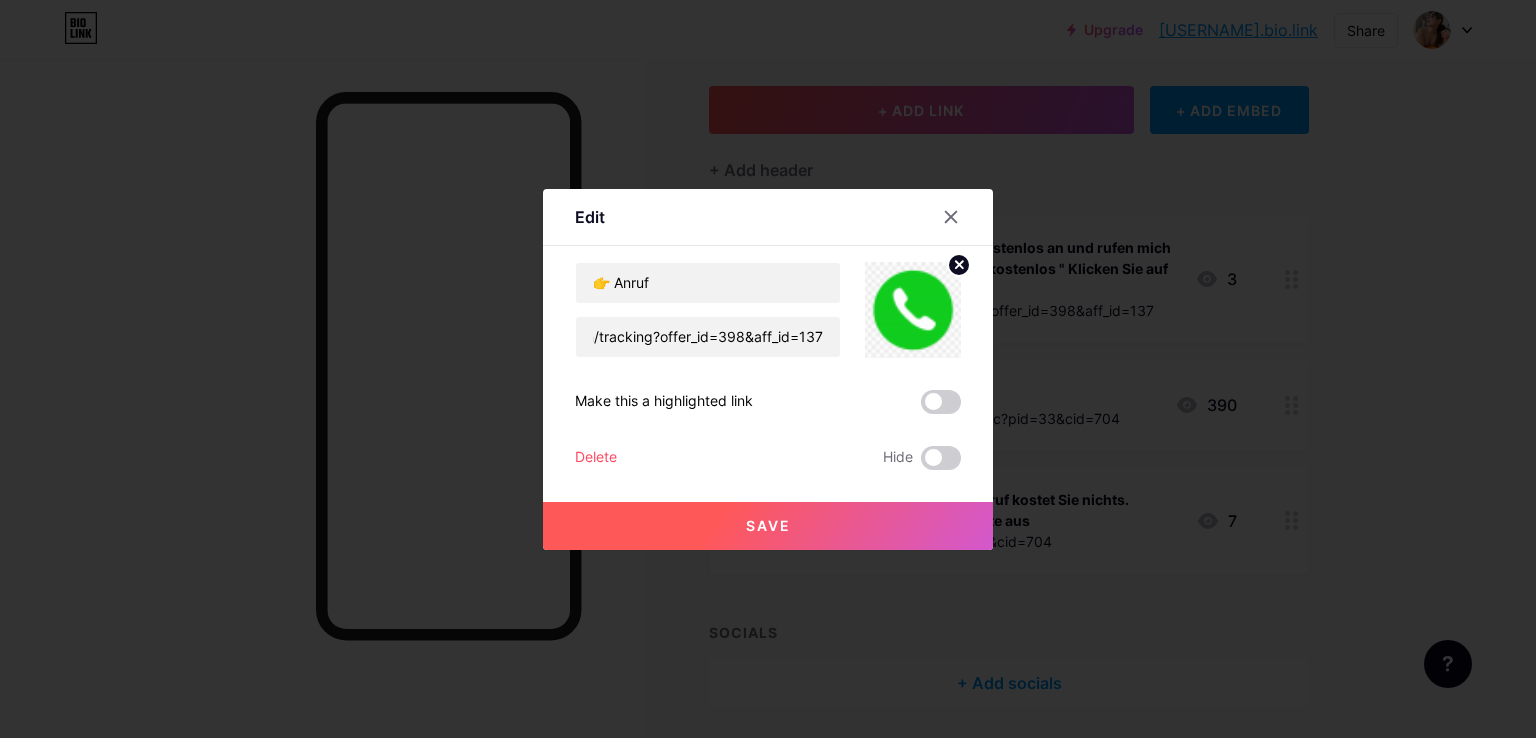 scroll, scrollTop: 0, scrollLeft: 0, axis: both 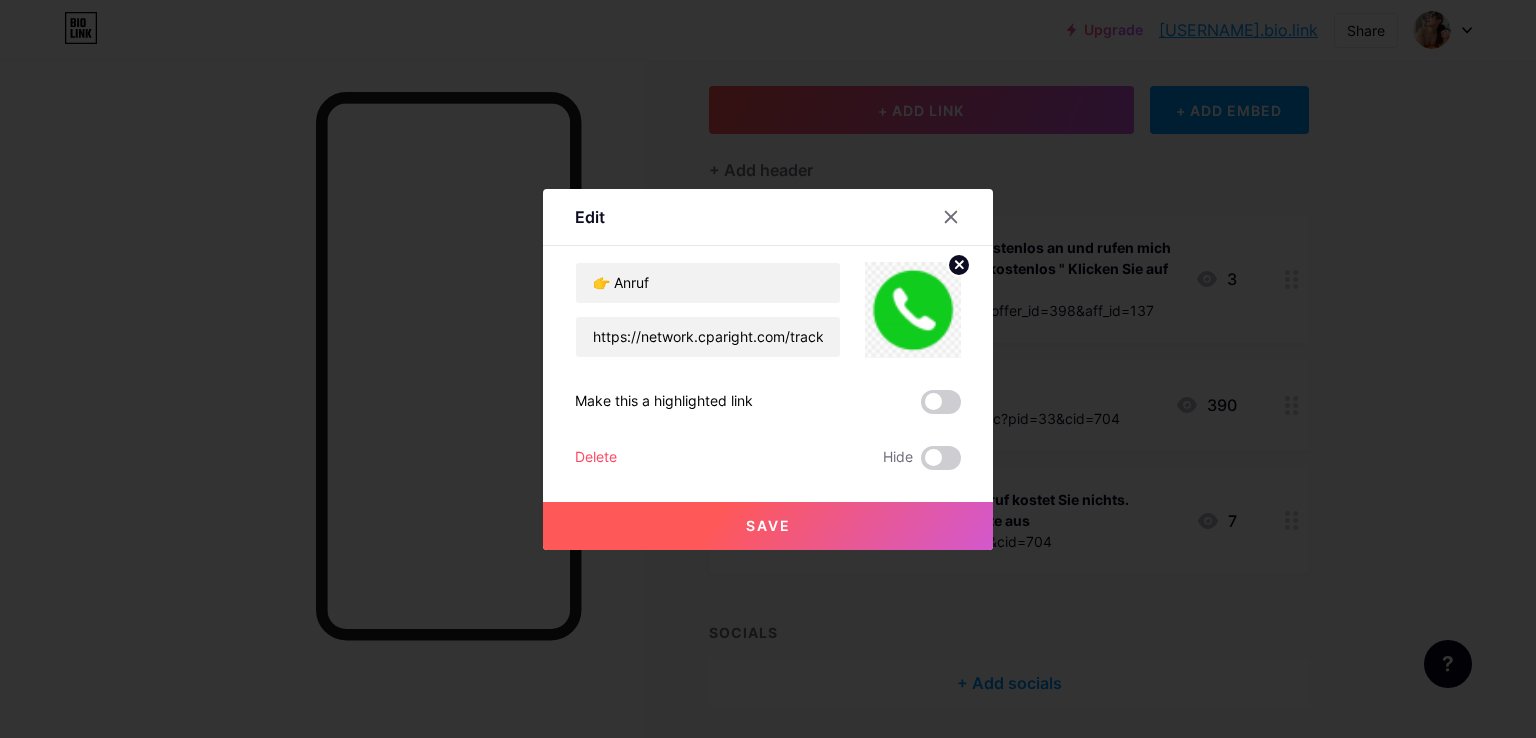click on "Save" at bounding box center (768, 525) 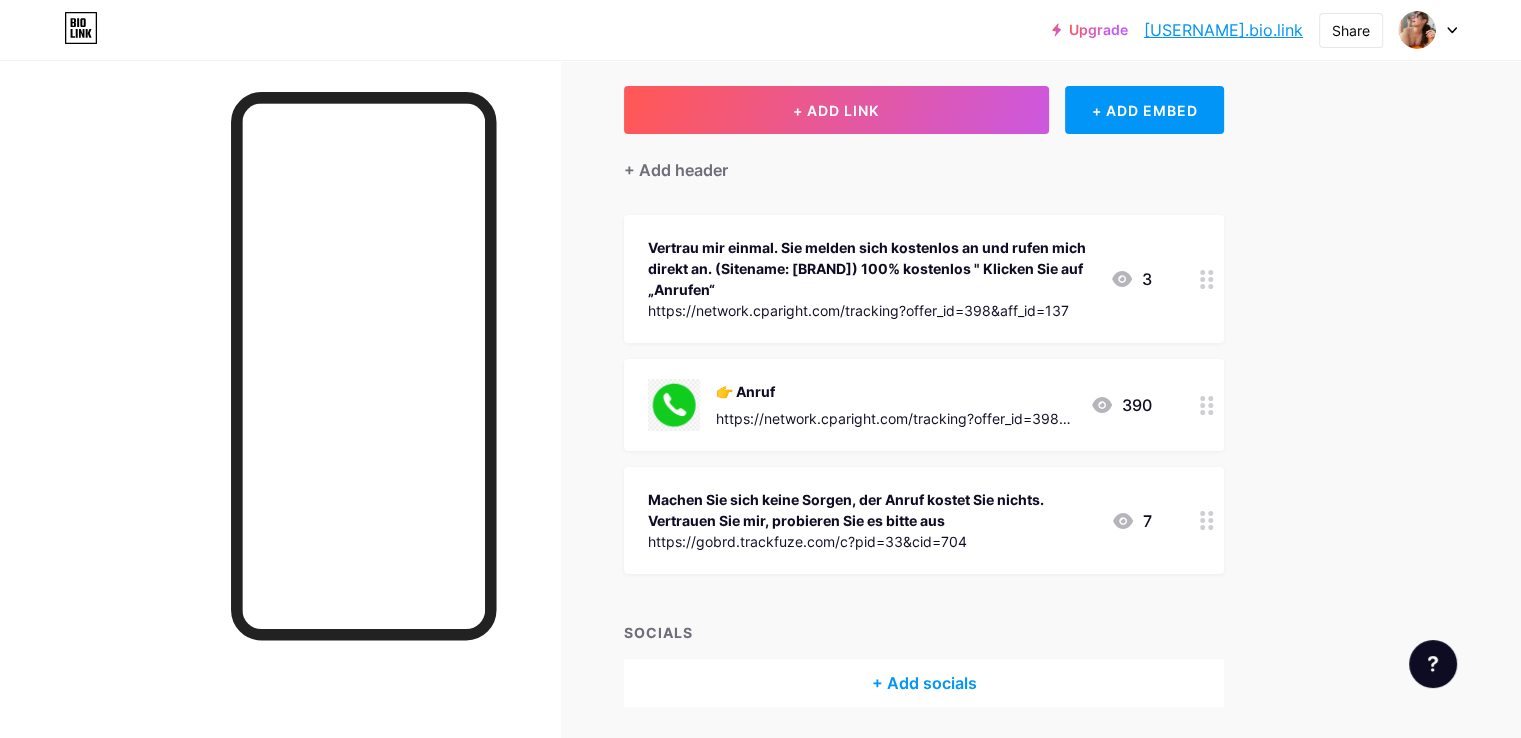 click 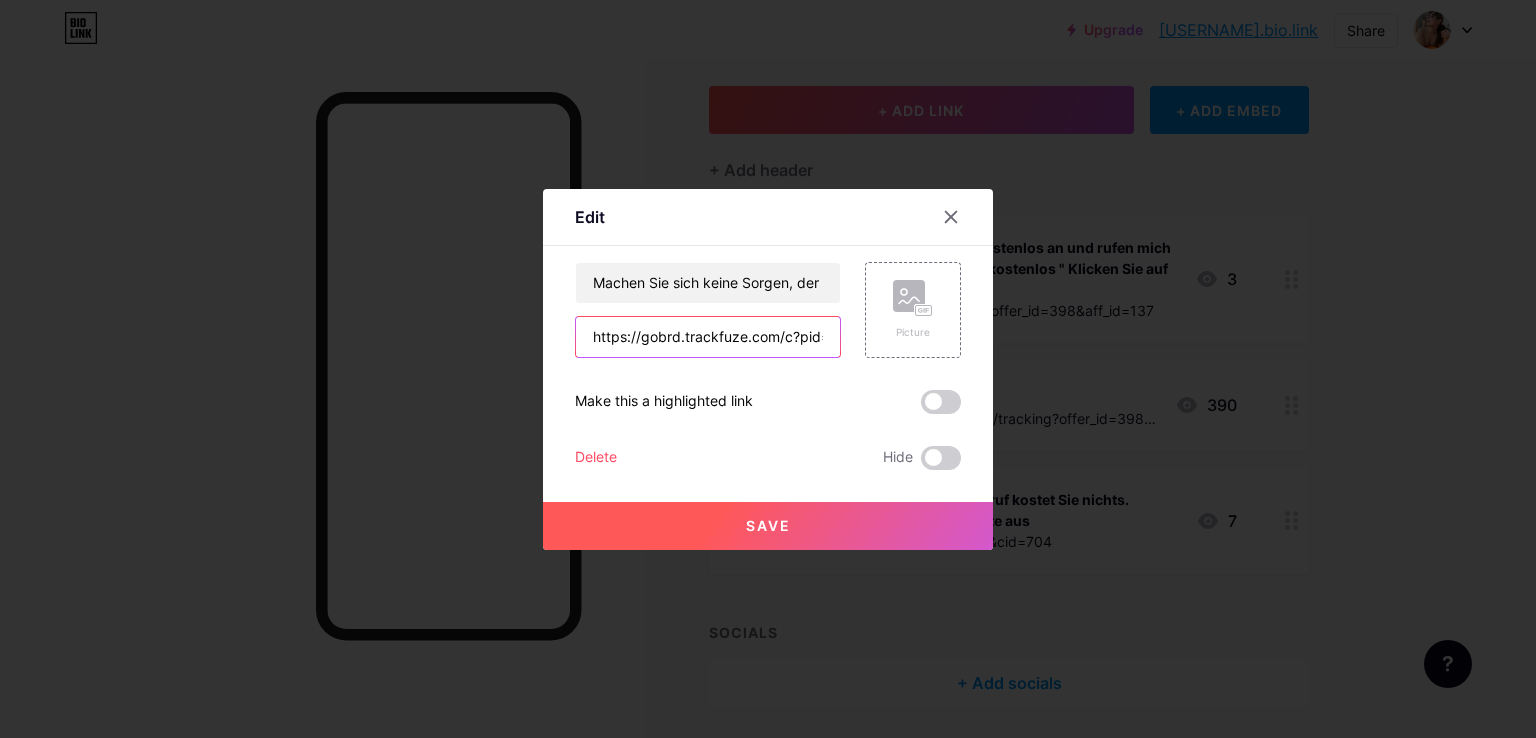 click on "https://gobrd.trackfuze.com/c?pid=33&cid=704" at bounding box center (708, 337) 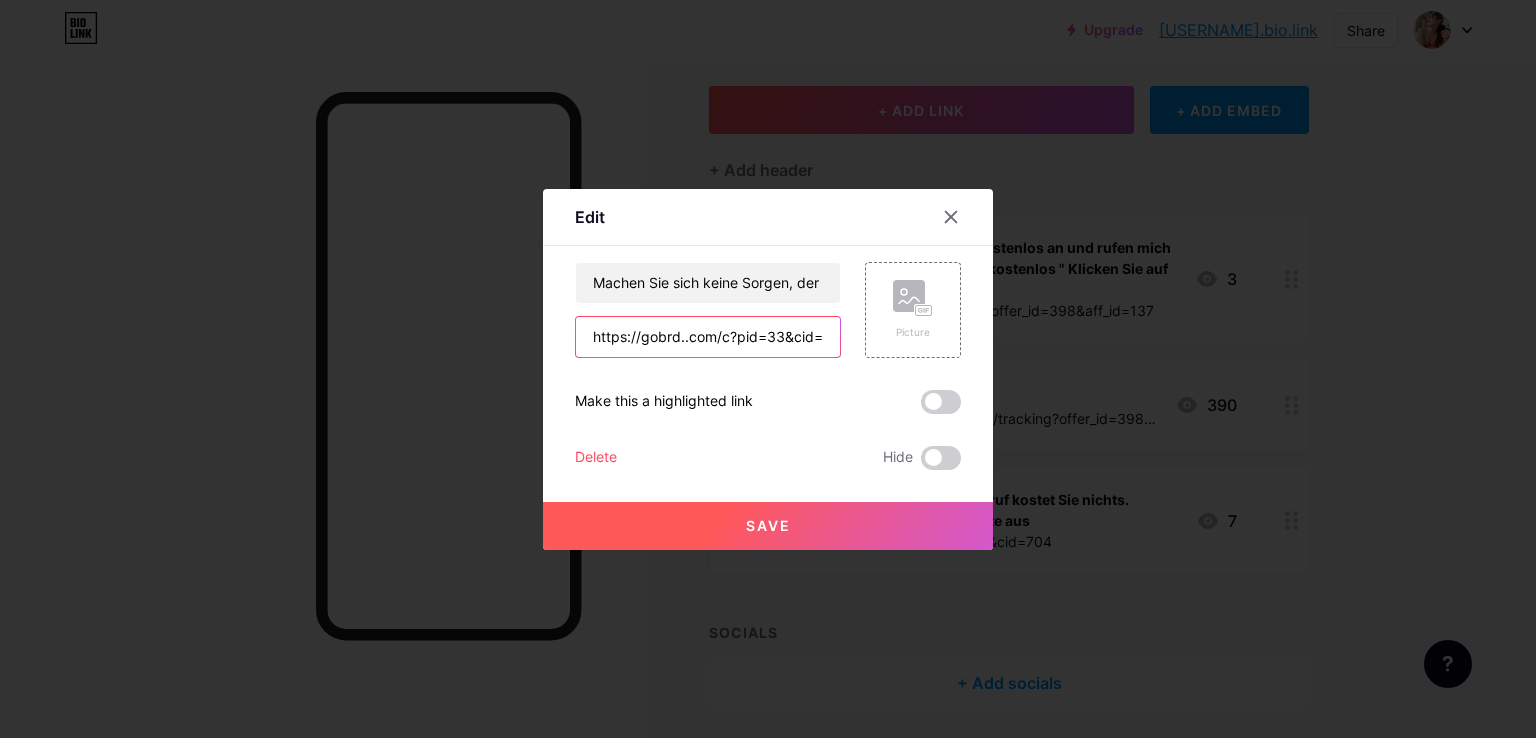 click on "https://gobrd..com/c?pid=33&cid=704" at bounding box center [708, 337] 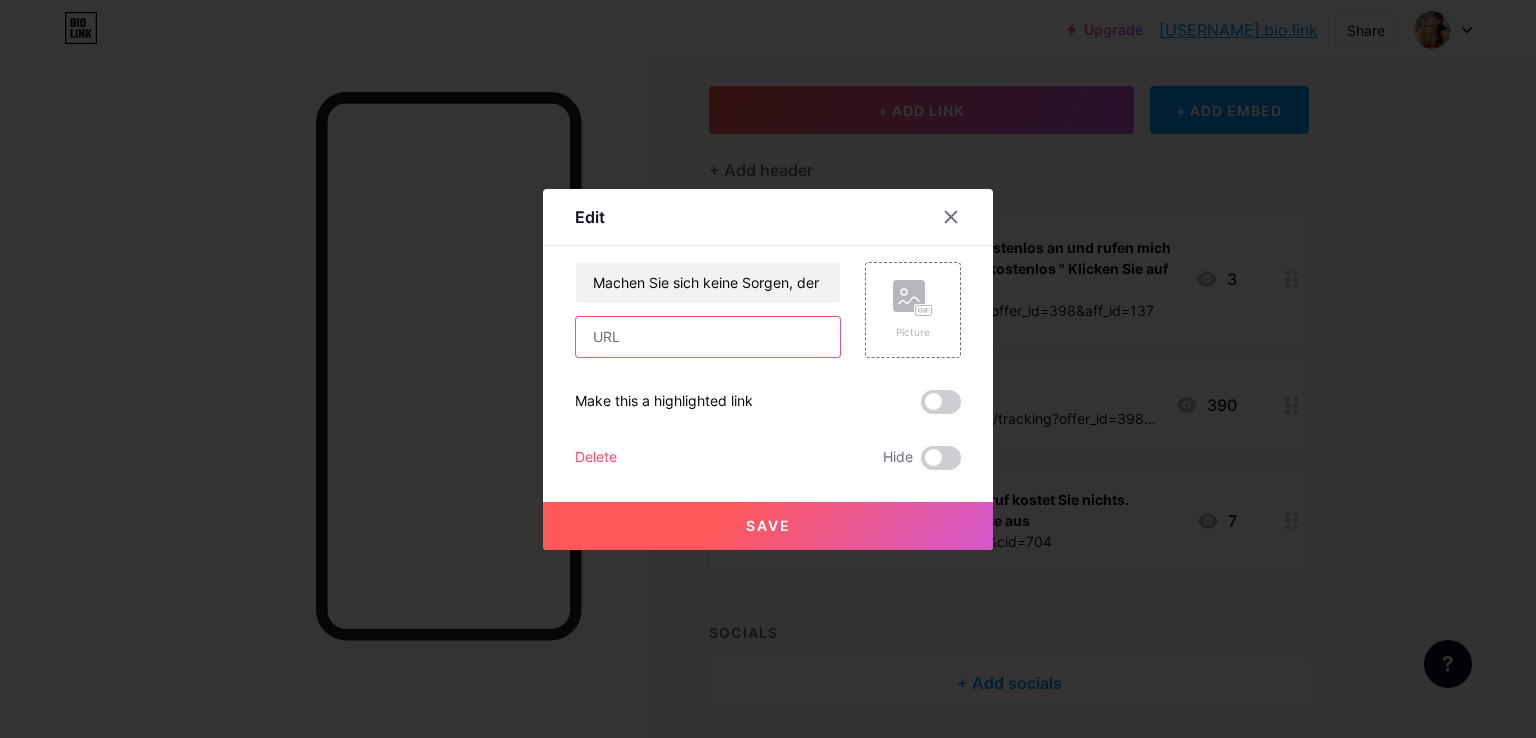 paste on "https://network.cparight.com/tracking?offer_id=398&aff_id=137" 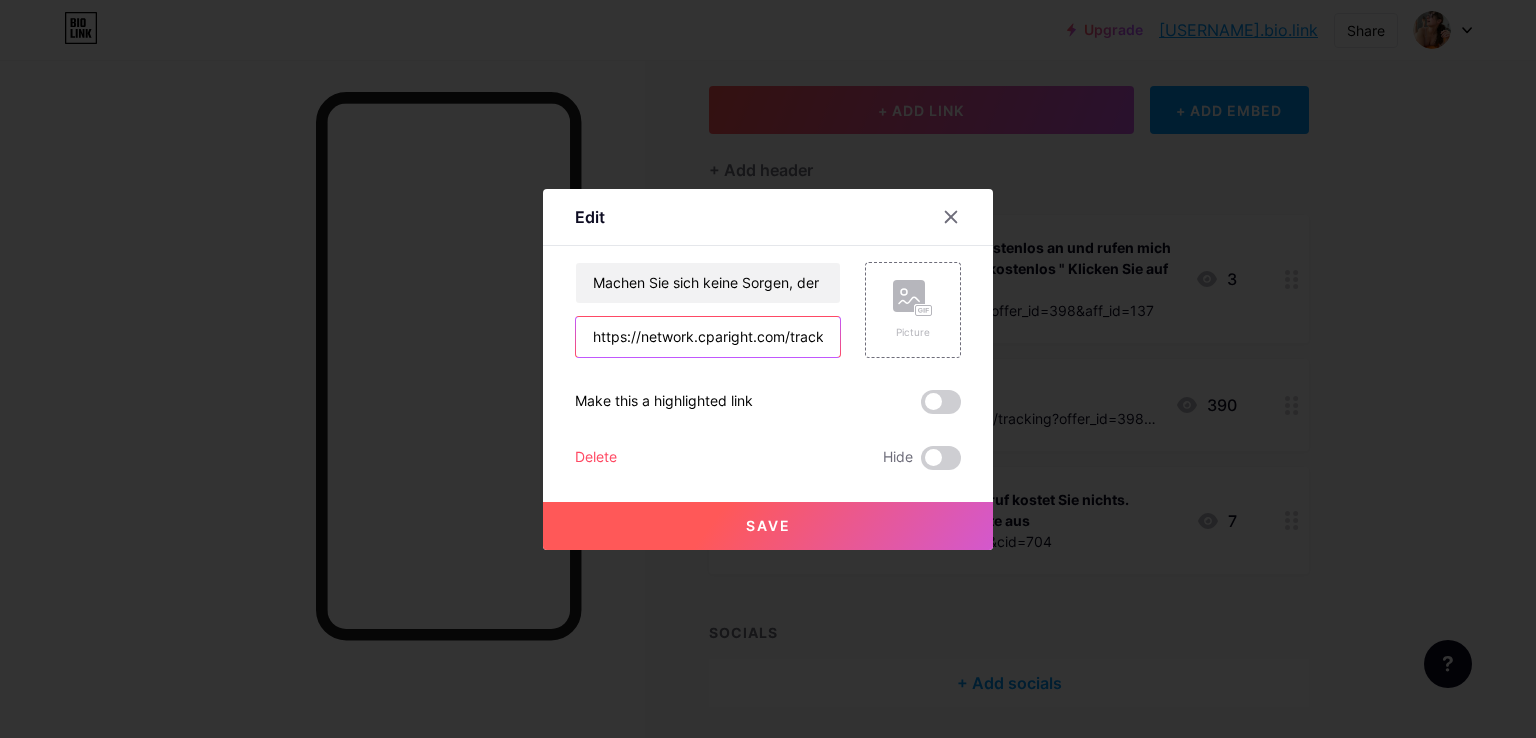 scroll, scrollTop: 0, scrollLeft: 191, axis: horizontal 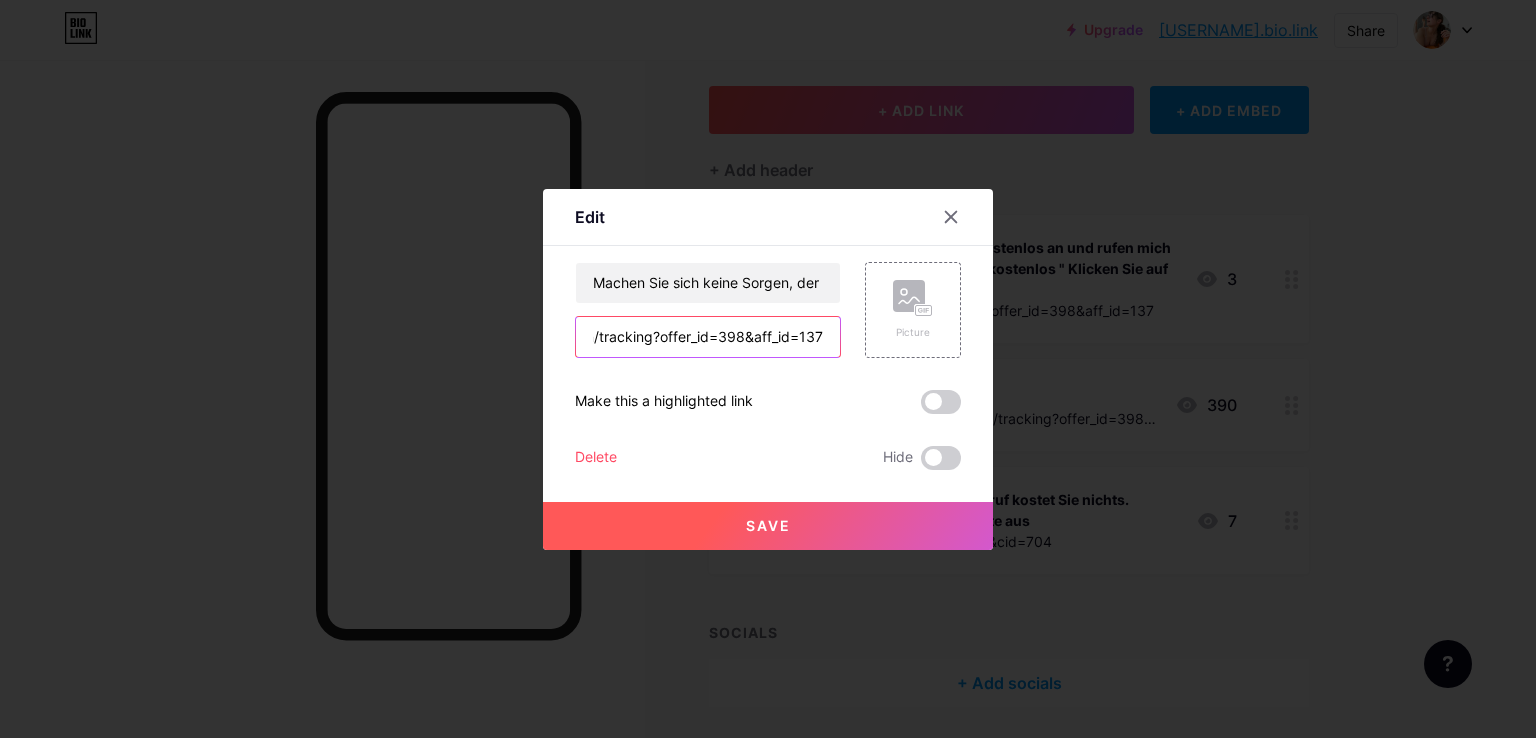 type on "https://network.cparight.com/tracking?offer_id=398&aff_id=137" 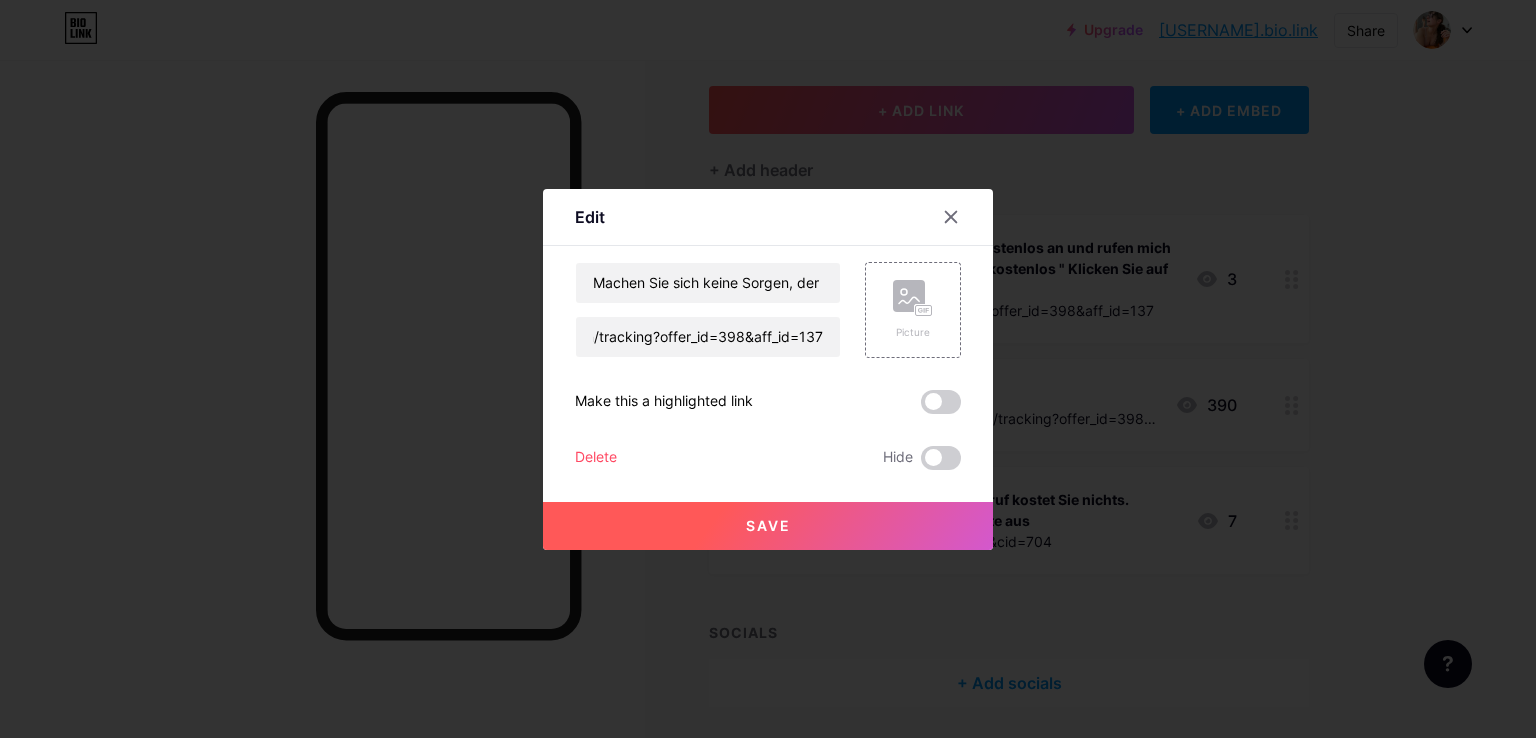 click on "Save" at bounding box center [768, 526] 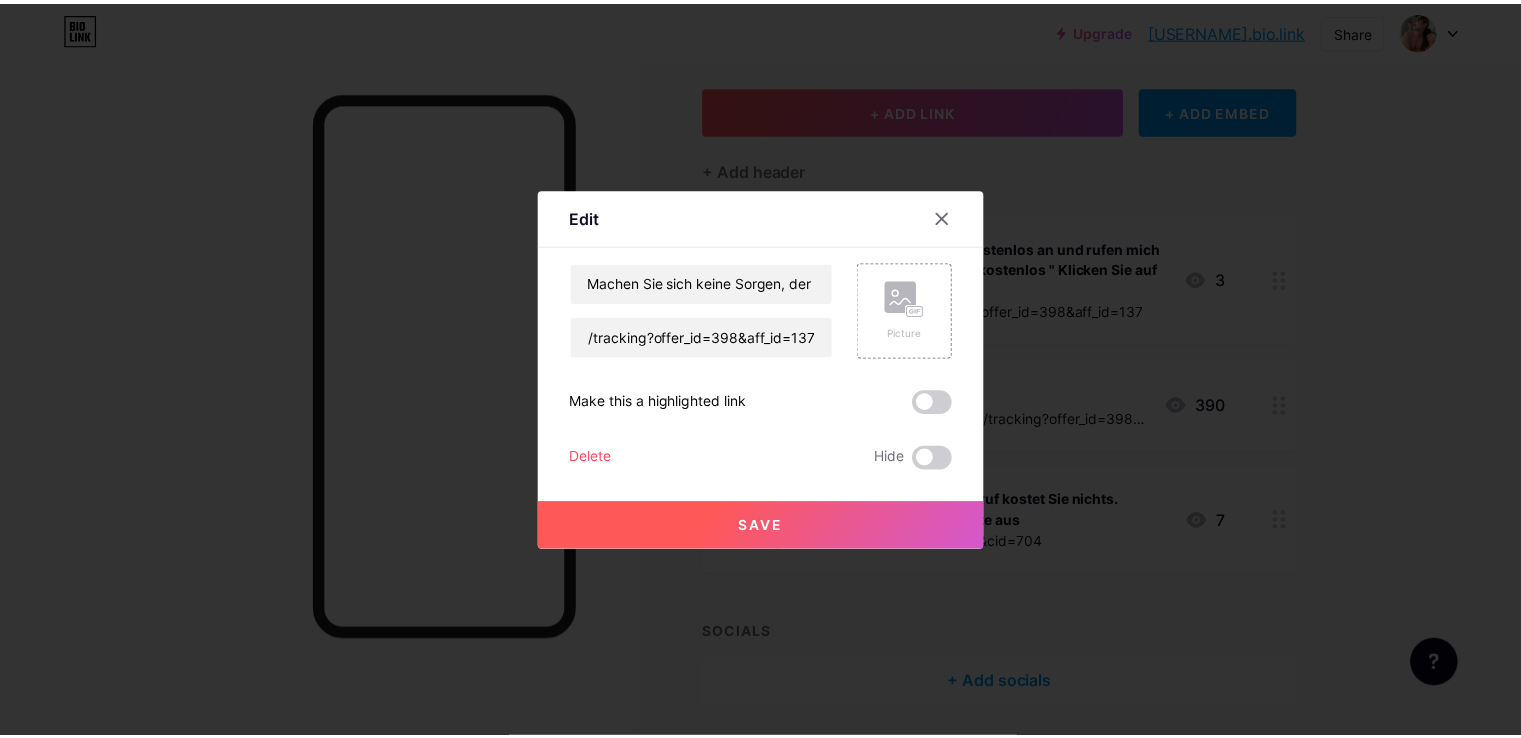 scroll, scrollTop: 0, scrollLeft: 0, axis: both 